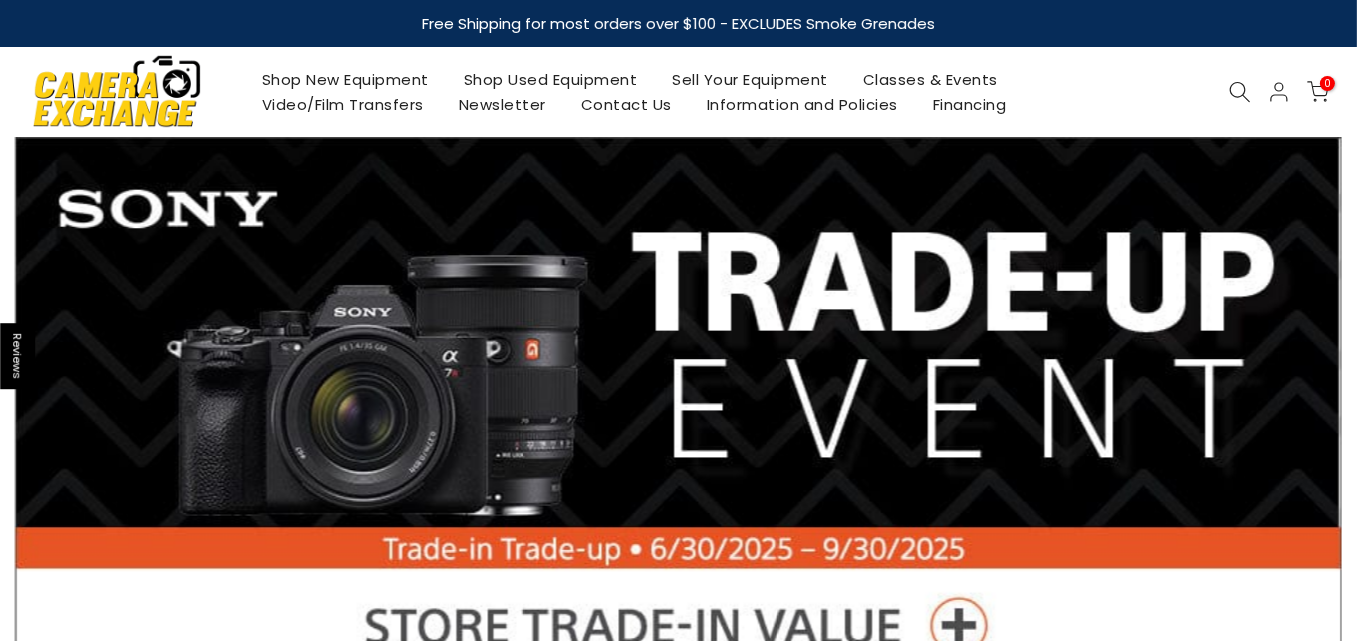 scroll, scrollTop: 0, scrollLeft: 0, axis: both 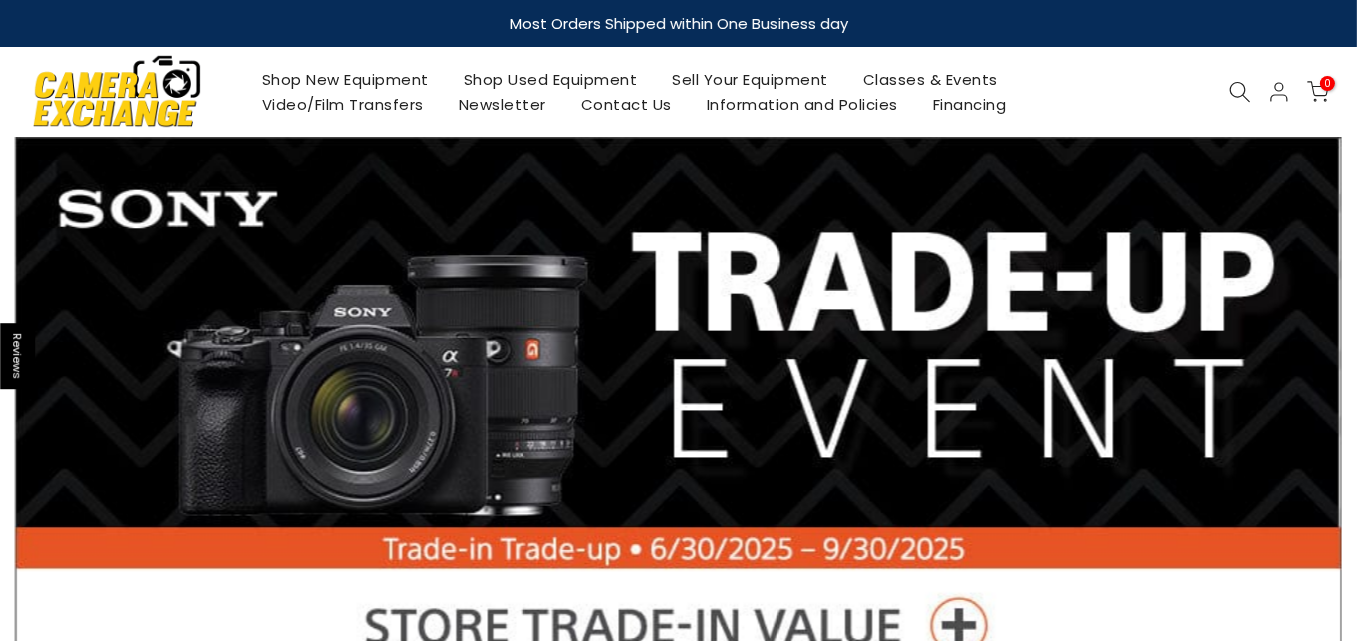 click 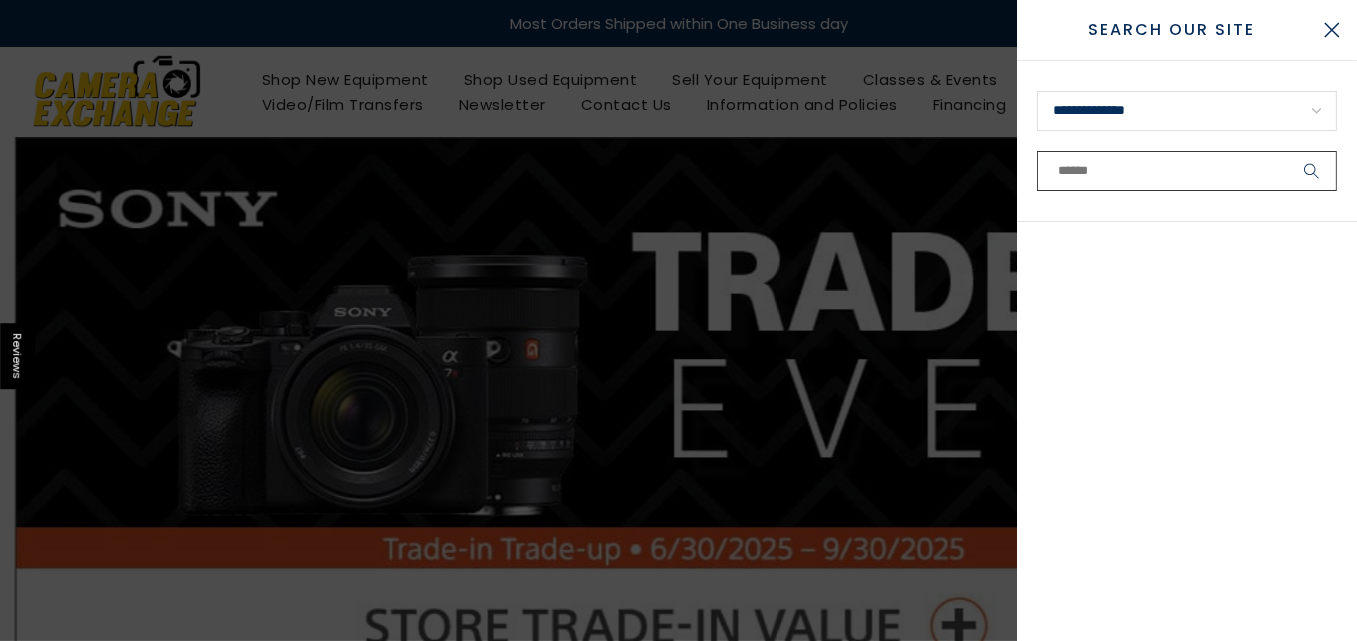 click at bounding box center (1187, 171) 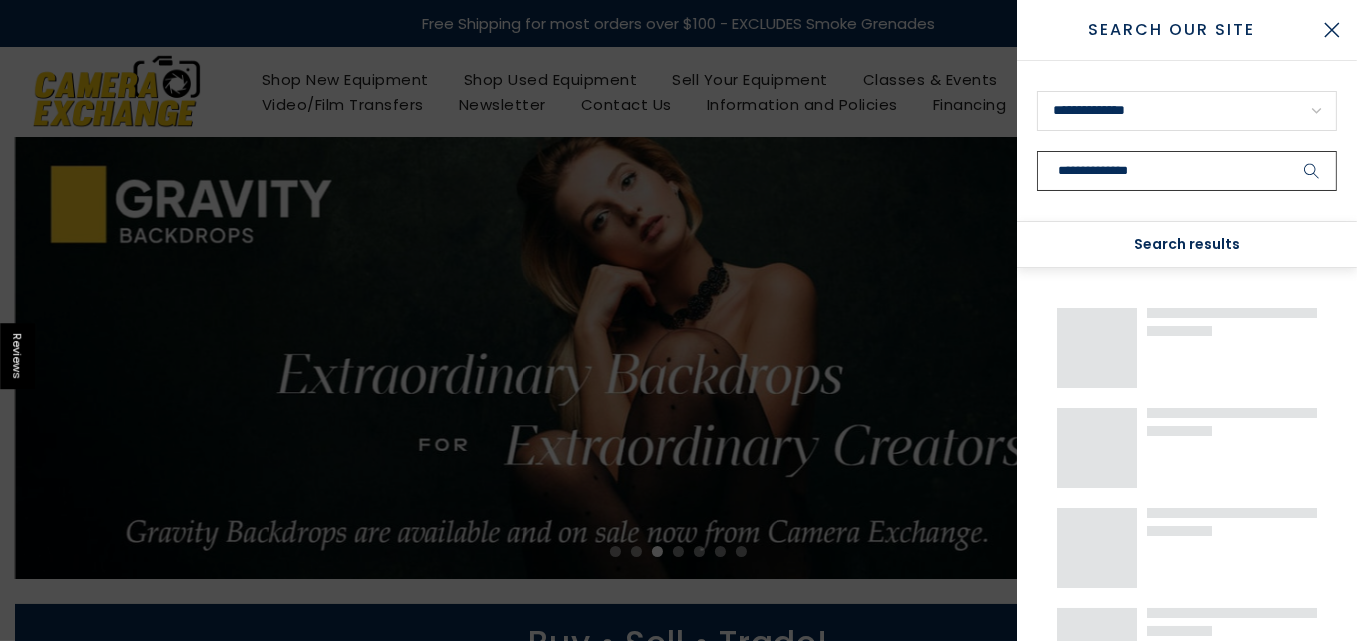 type on "**********" 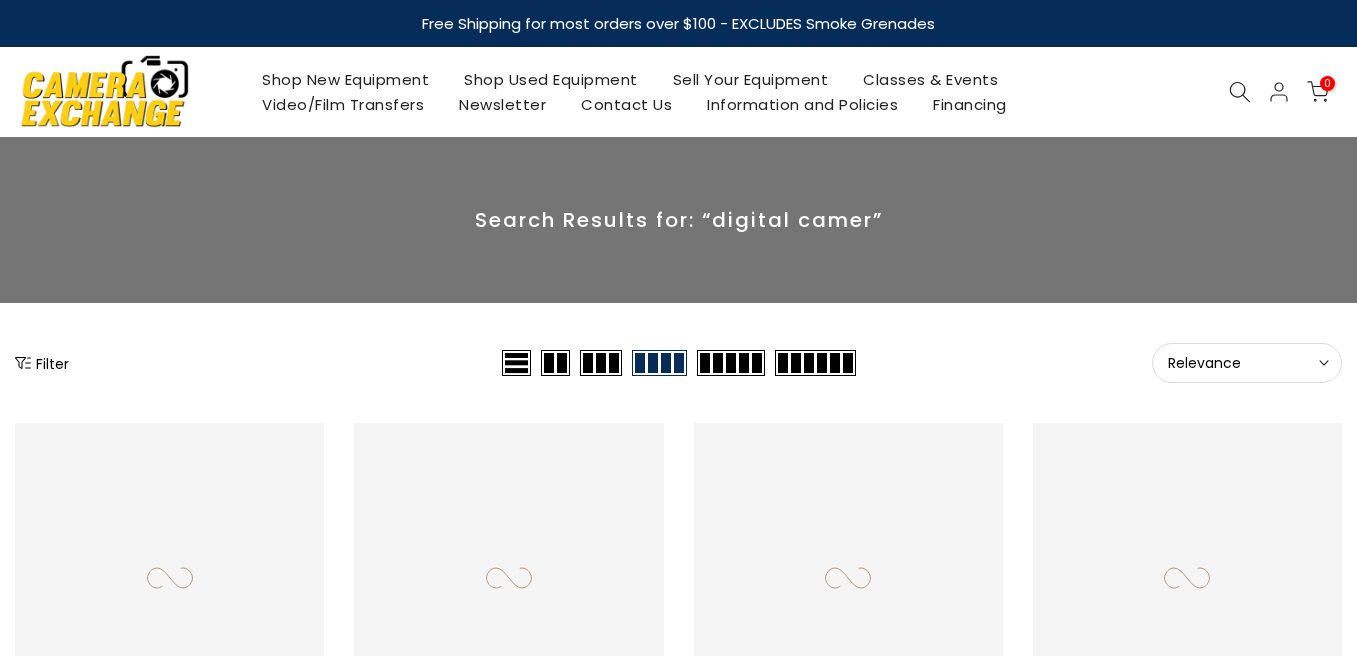 scroll, scrollTop: 0, scrollLeft: 0, axis: both 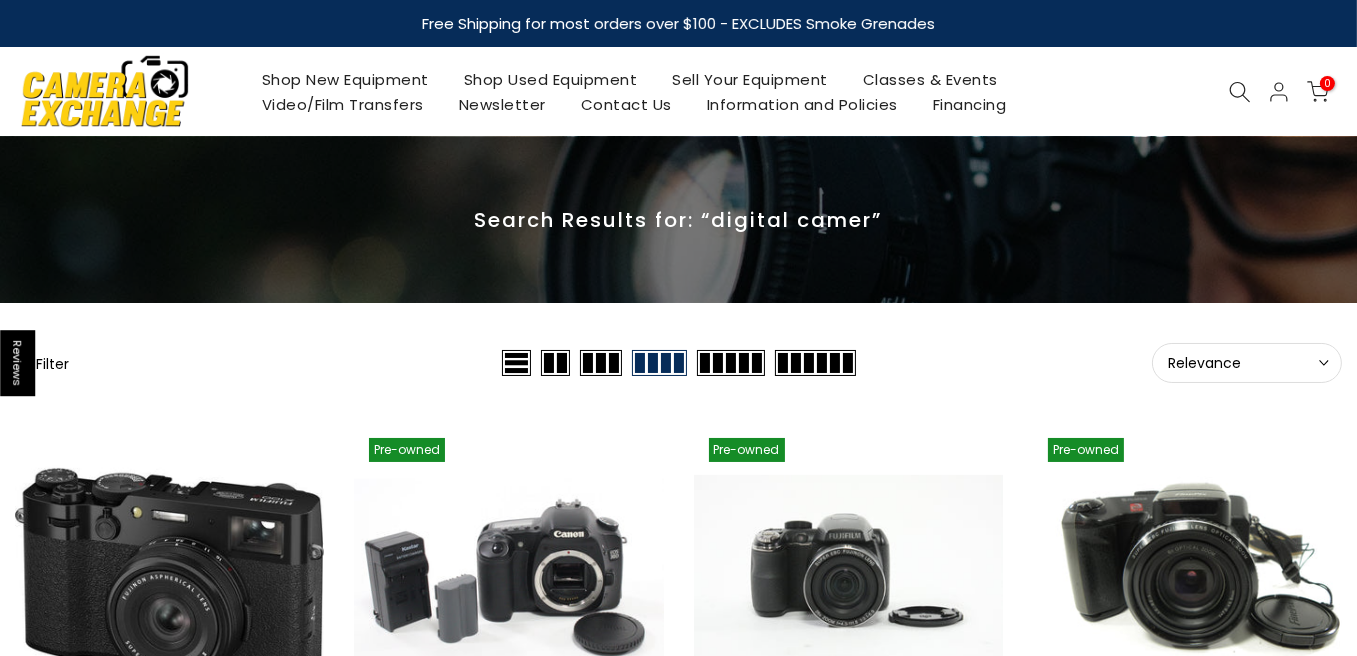 click on "Filter" at bounding box center [42, 363] 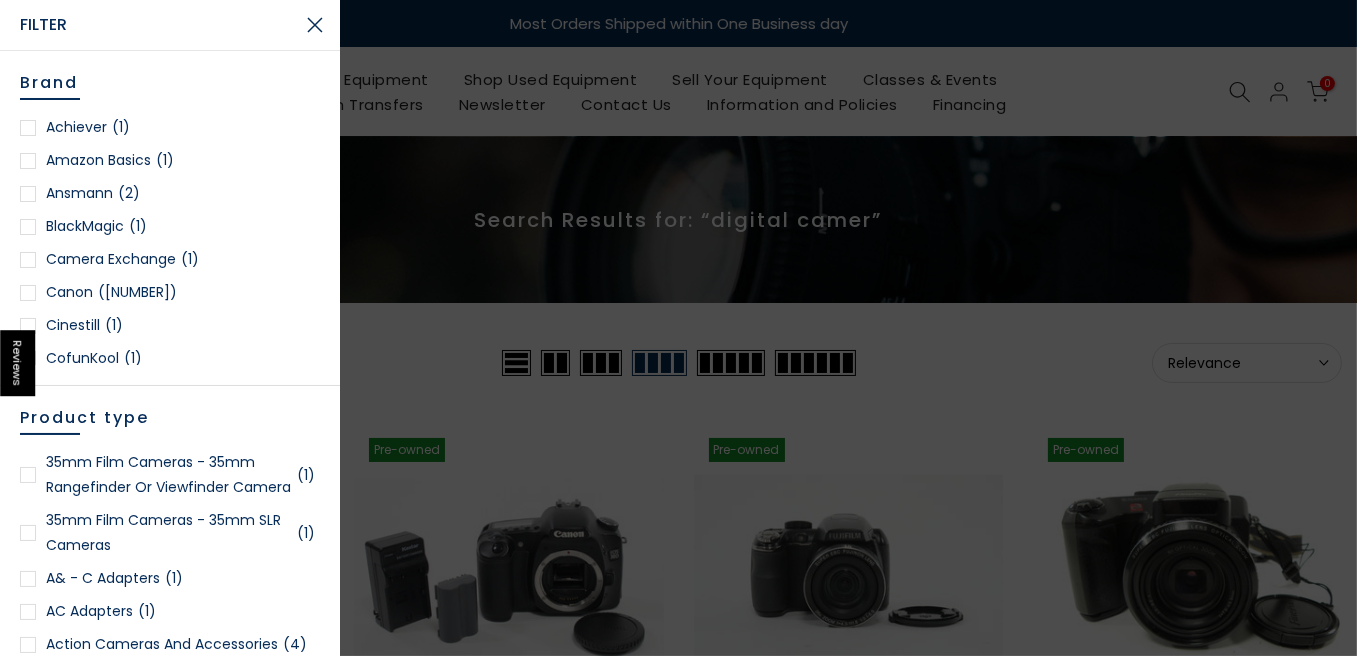 scroll, scrollTop: 0, scrollLeft: 0, axis: both 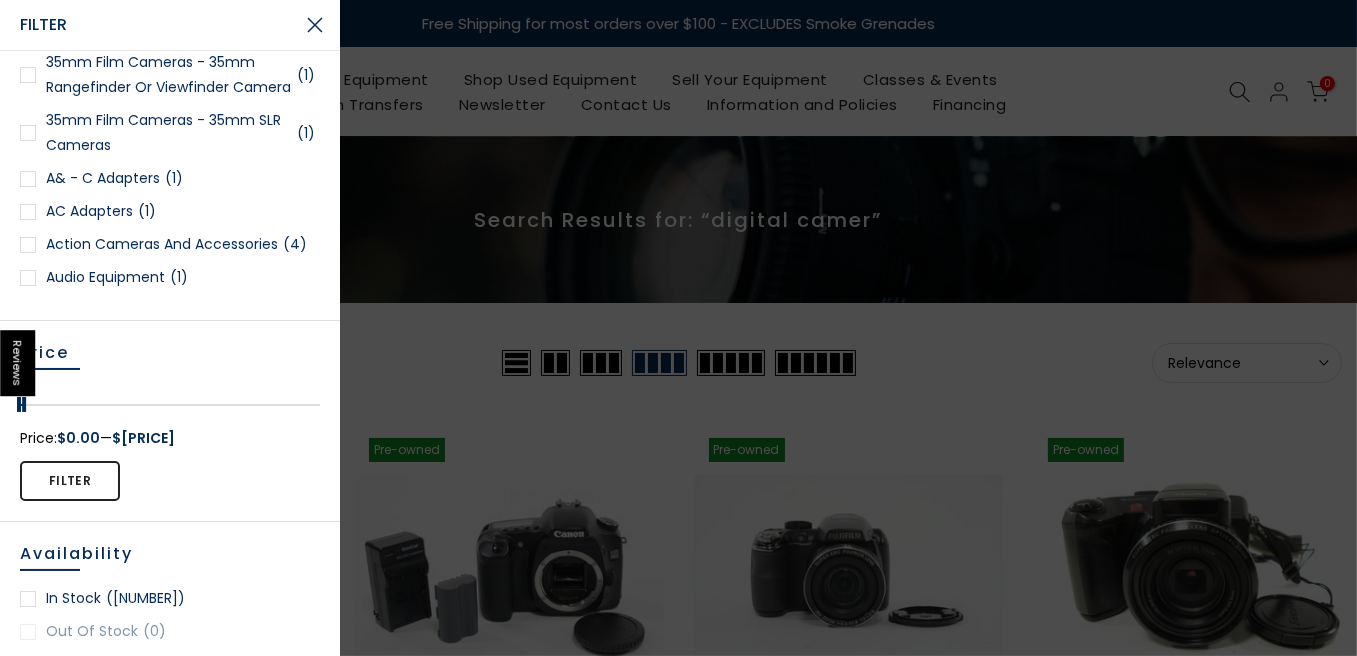 drag, startPoint x: 309, startPoint y: 403, endPoint x: 19, endPoint y: 408, distance: 290.0431 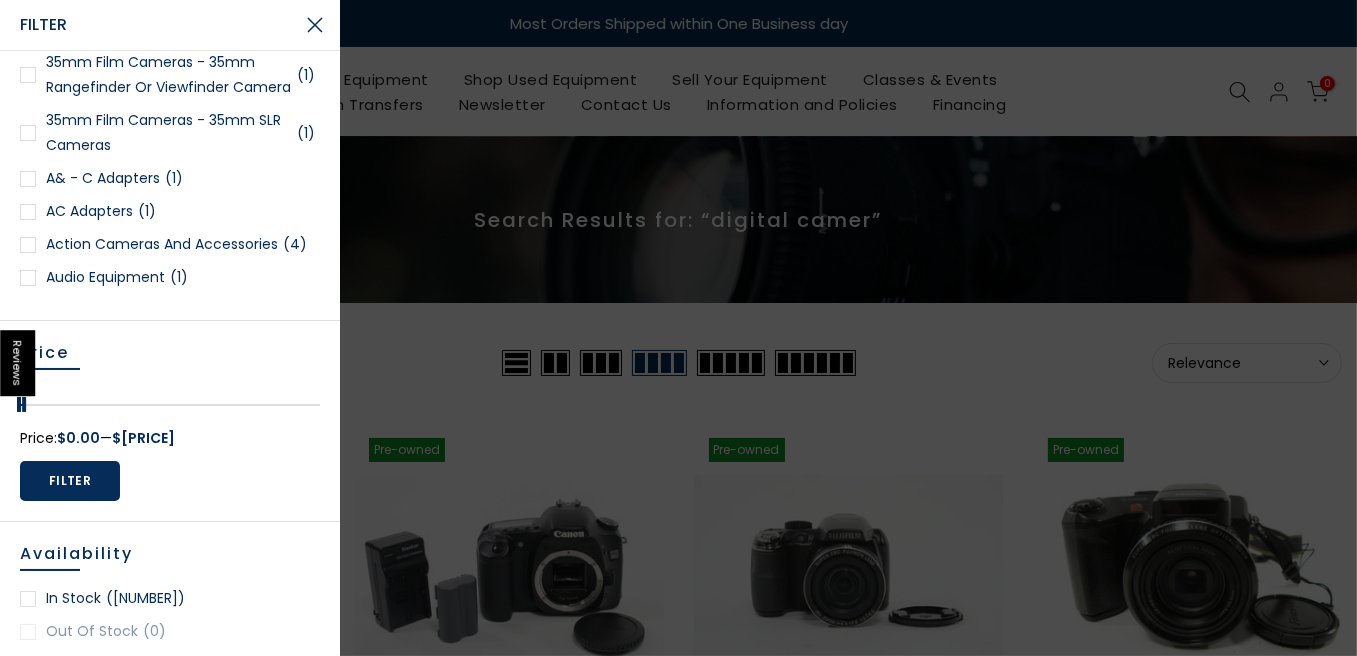 click on "Filter" at bounding box center [70, 481] 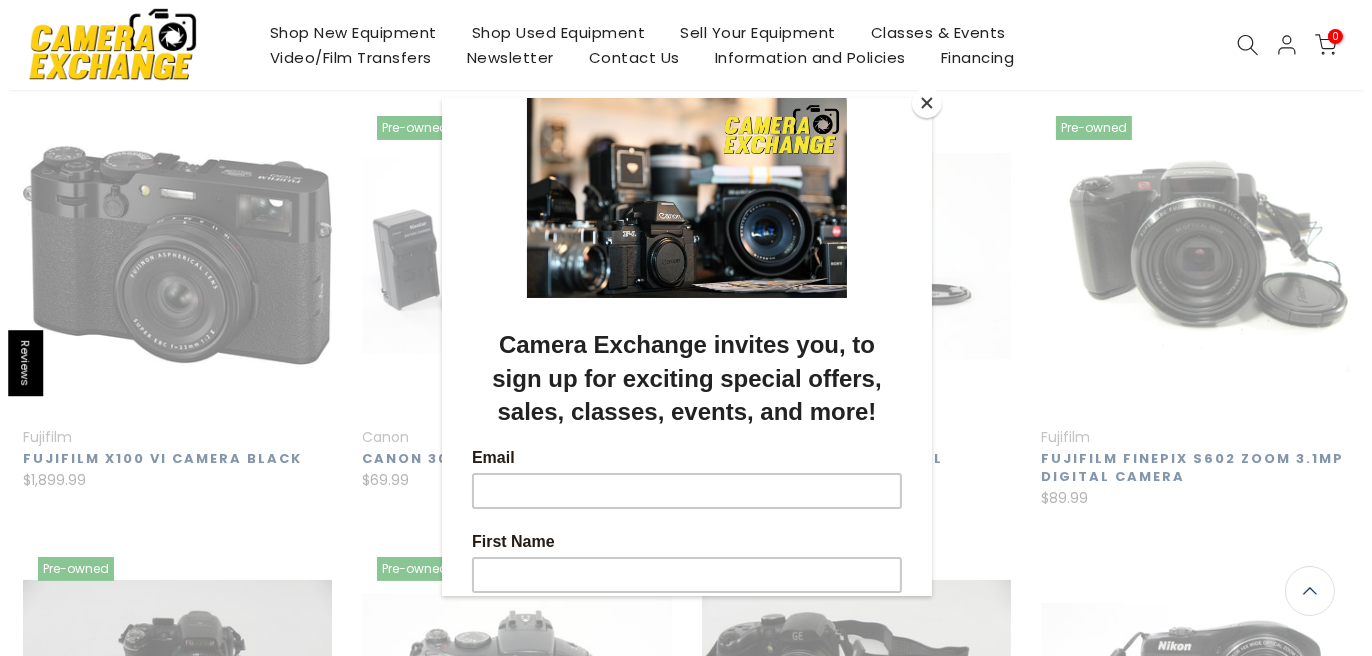 scroll, scrollTop: 320, scrollLeft: 0, axis: vertical 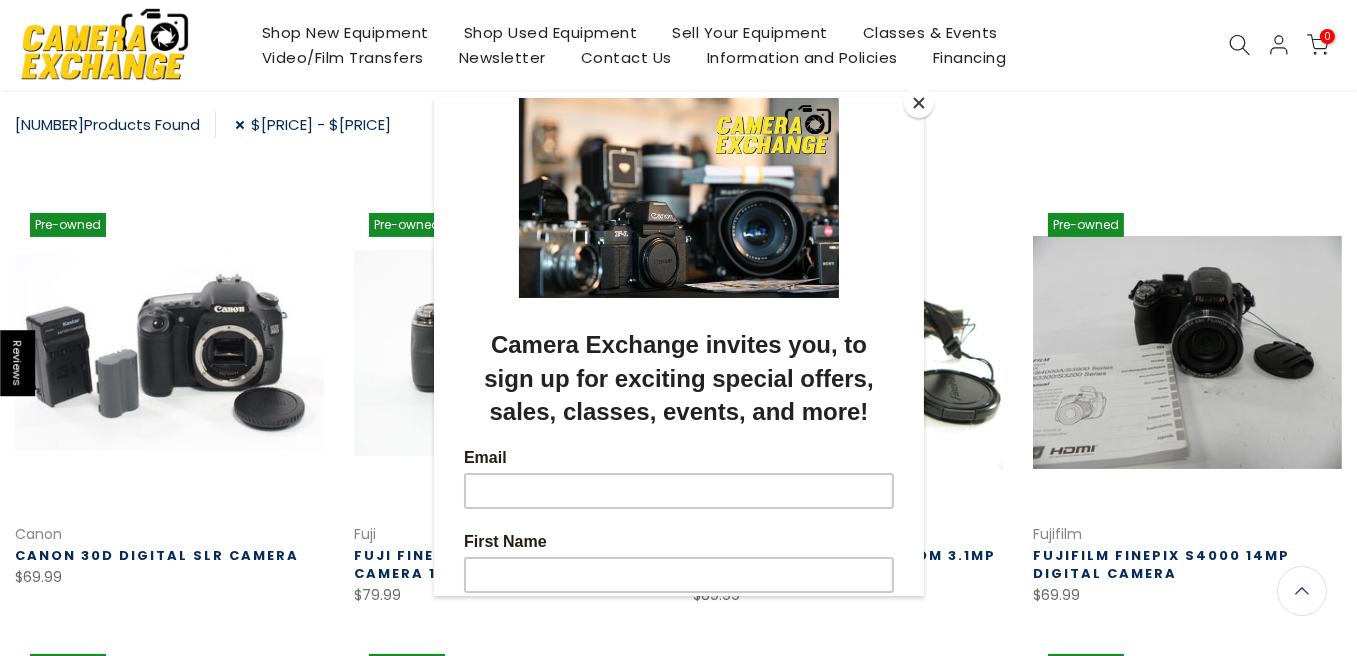 click at bounding box center (919, 103) 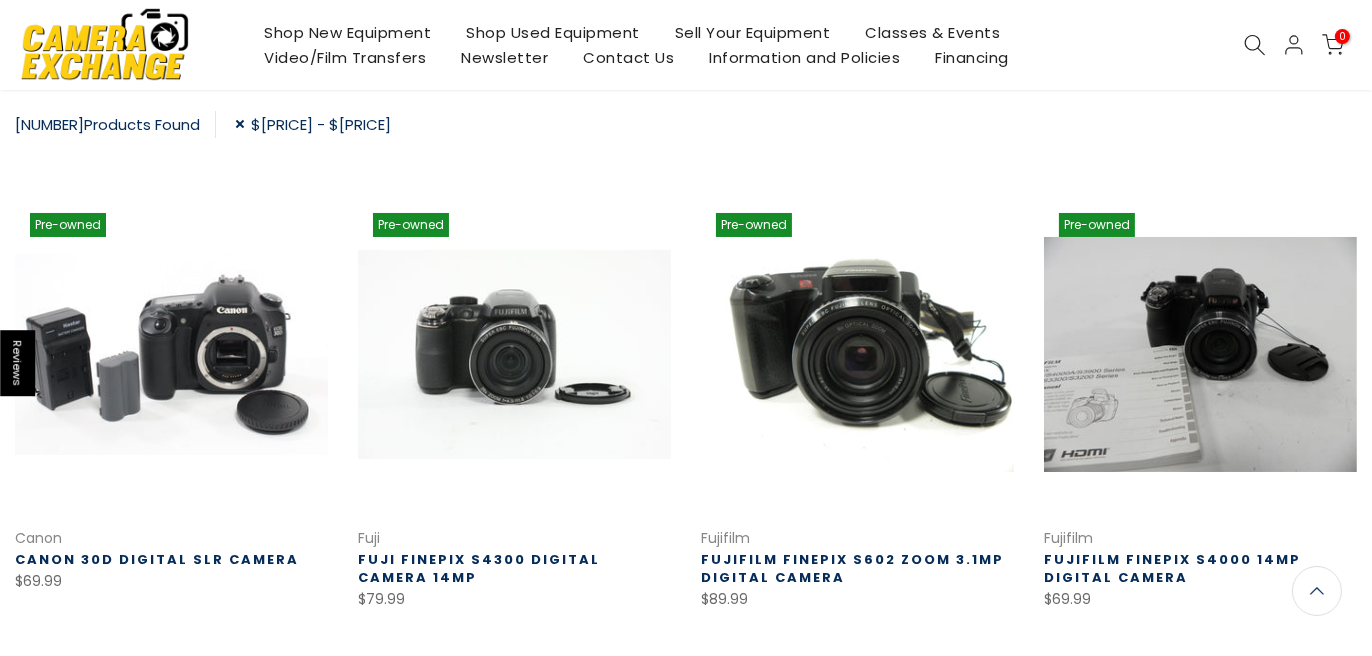 scroll, scrollTop: 322, scrollLeft: 0, axis: vertical 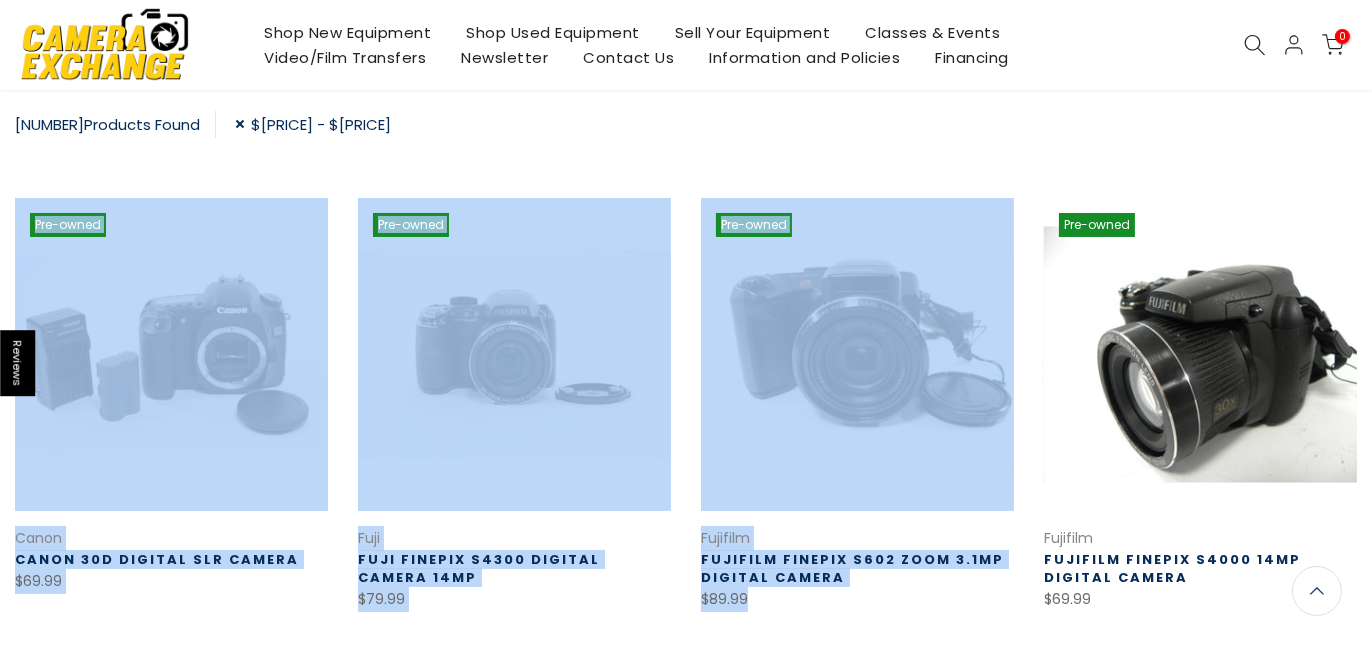 drag, startPoint x: 1370, startPoint y: 115, endPoint x: 1329, endPoint y: 239, distance: 130.60245 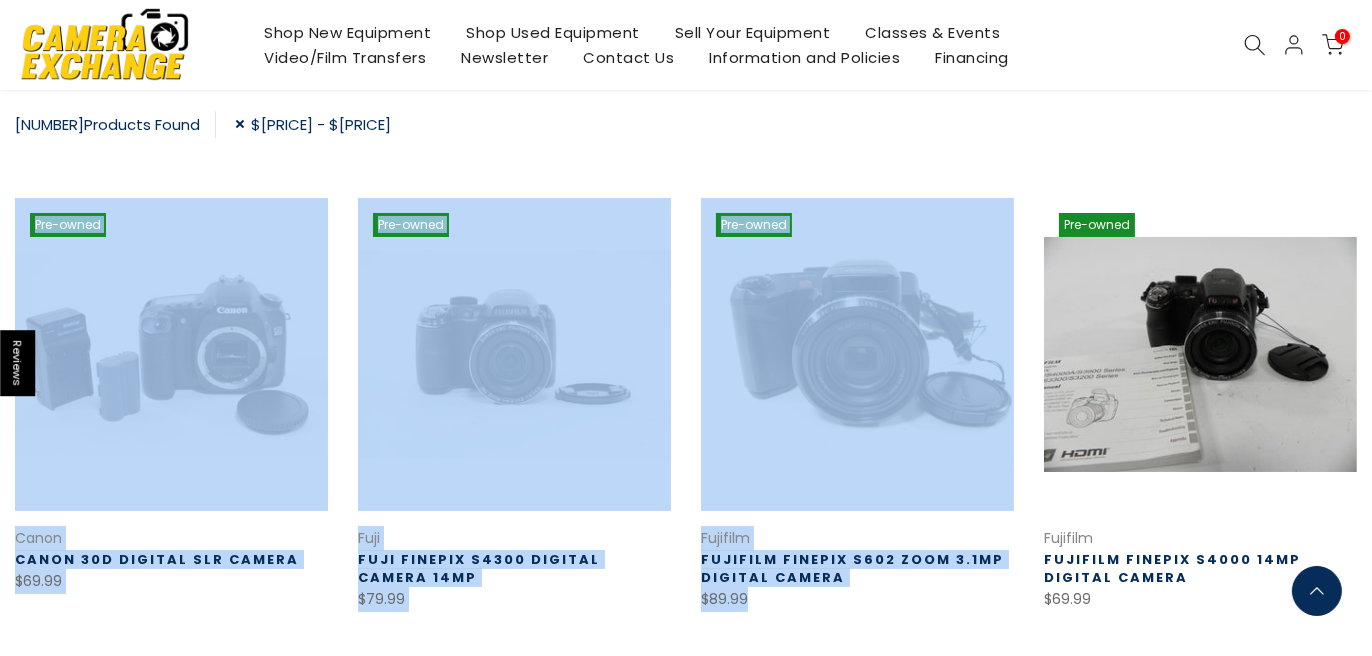 click at bounding box center (1317, 591) 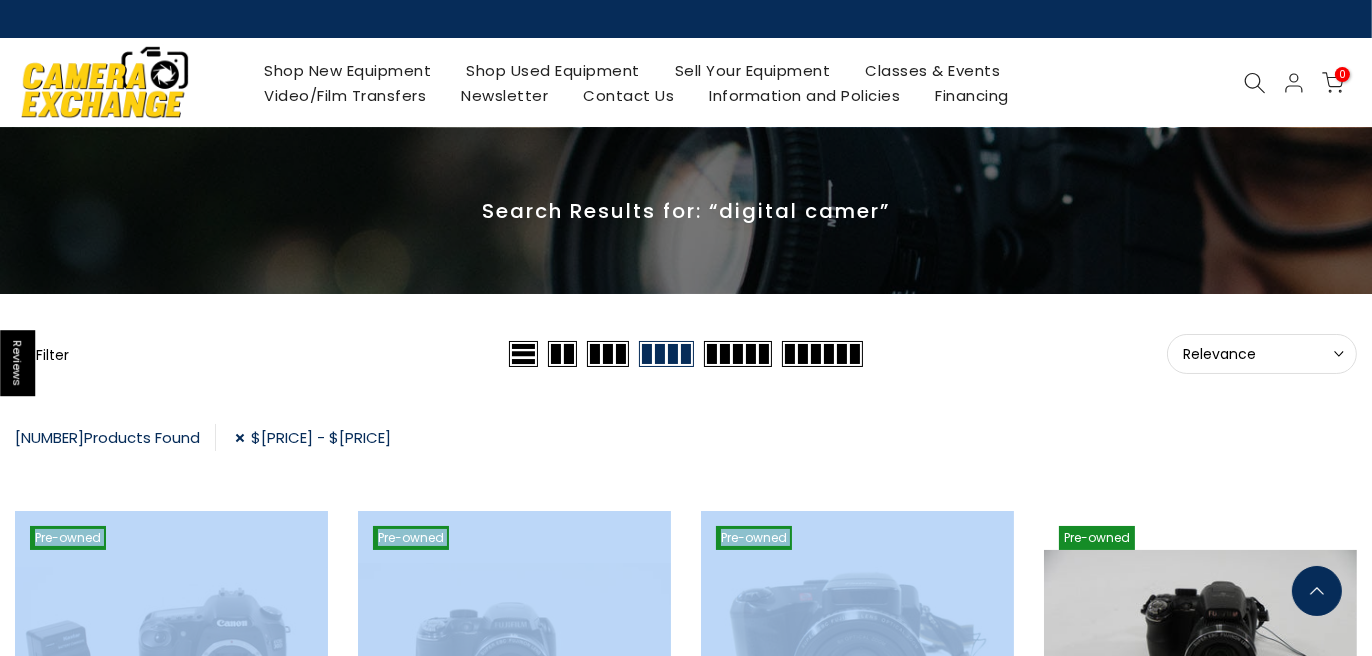 scroll, scrollTop: 0, scrollLeft: 0, axis: both 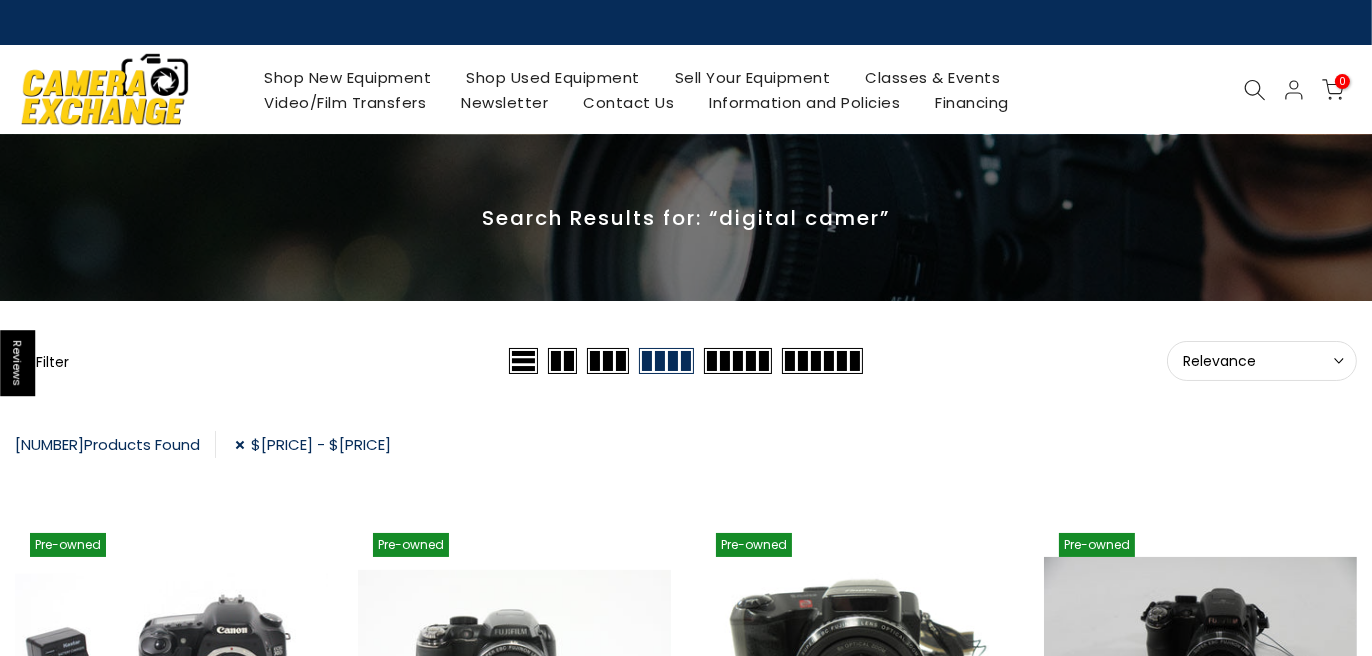 click on "Relevance Sort
Sort by:
Relevance Price, low to high Price, high to low" at bounding box center [1112, 361] 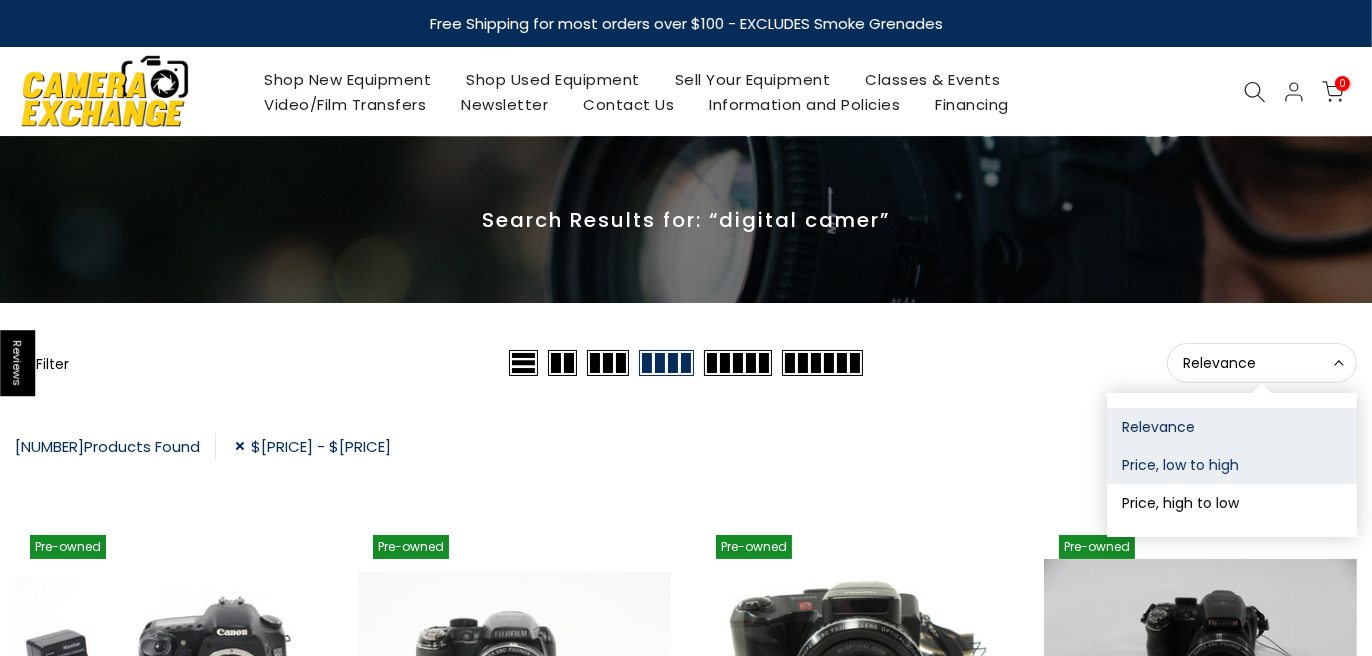 click on "Price, low to high" at bounding box center (1232, 465) 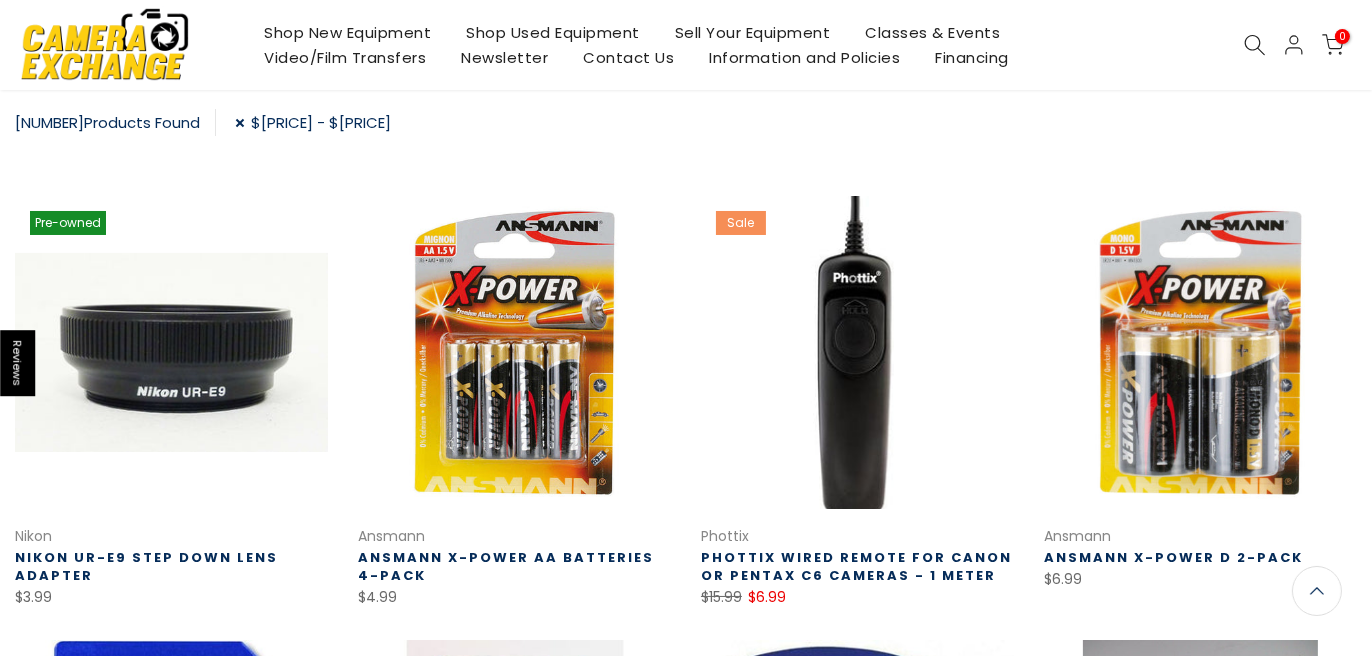 scroll, scrollTop: 320, scrollLeft: 0, axis: vertical 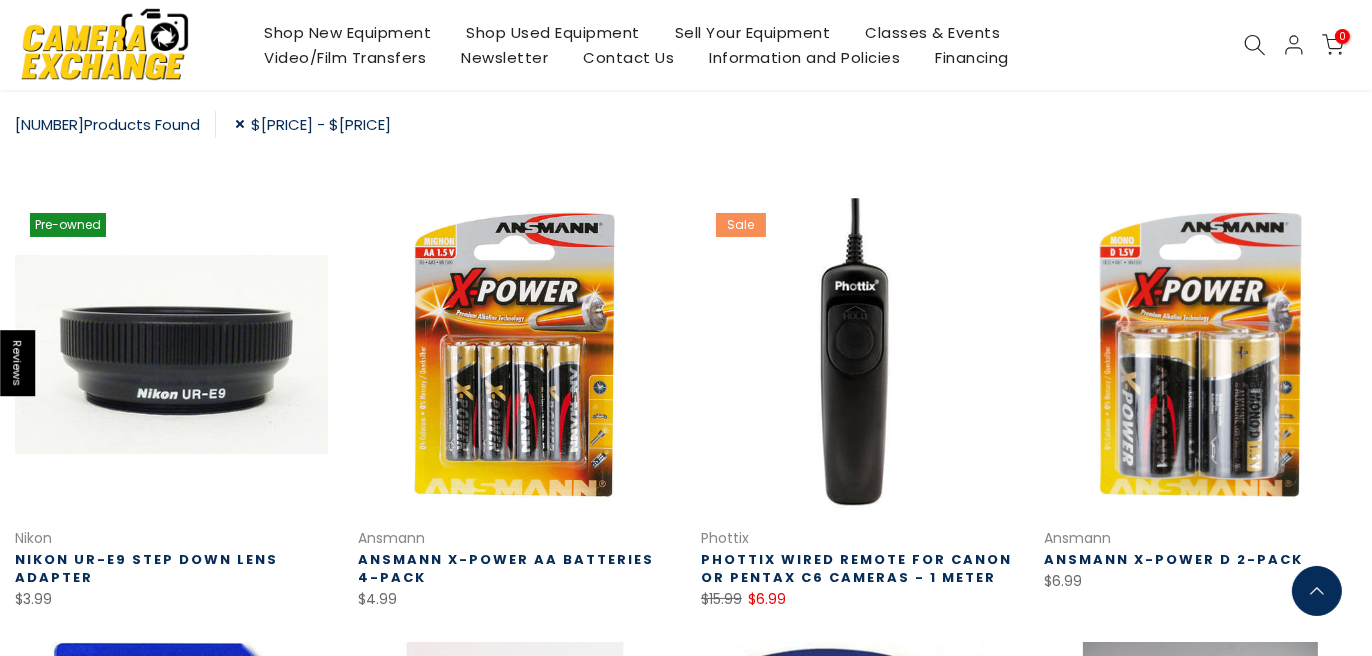 click 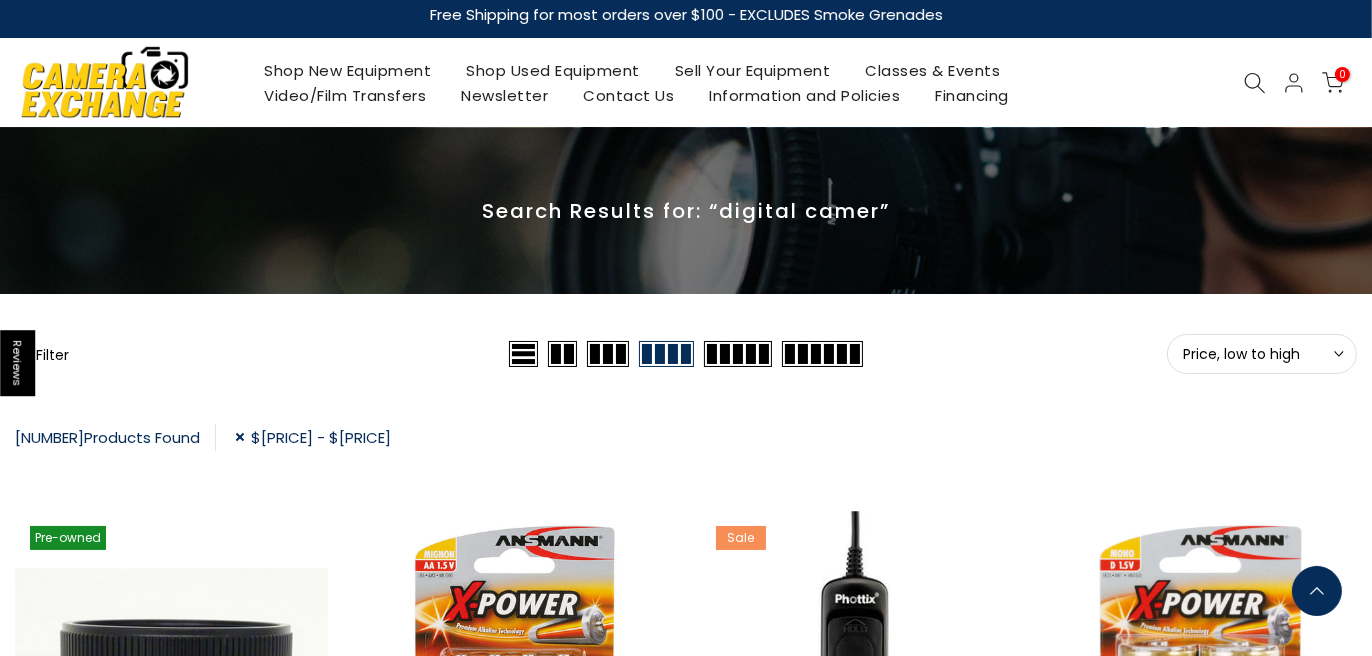 scroll, scrollTop: 0, scrollLeft: 0, axis: both 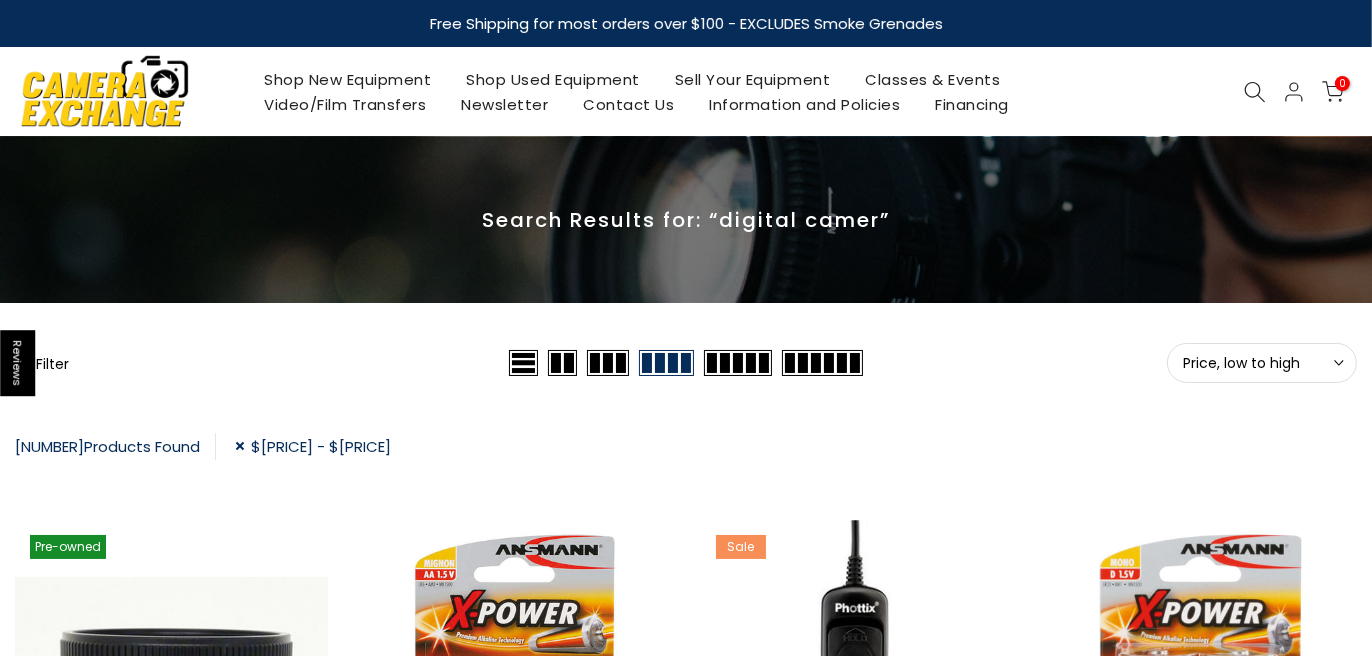 click on "Search Results for: “digital camer”
Filter
Price, low to high Sort
Sort by:
Relevance Price, low to high Price, high to low
354  Products Found
$0.00 - $[PRICE]
Pre-owned
Quick view
Compare
*
Add to cart
Nikon Nikon UR-E9 Step Down Lens Adapter $[PRICE]
The UR-E9 adapter screws onto the front of a Coolpix 5400 Digital Camera, allowing you to add the TC-E15ED or WC-E80 lenses. WE SHIP IN 1 BUSINESS DAY and we... Quick view
*
Add to cart
Quick view
Compare
*
Add to cart
*" at bounding box center [686, 1188] 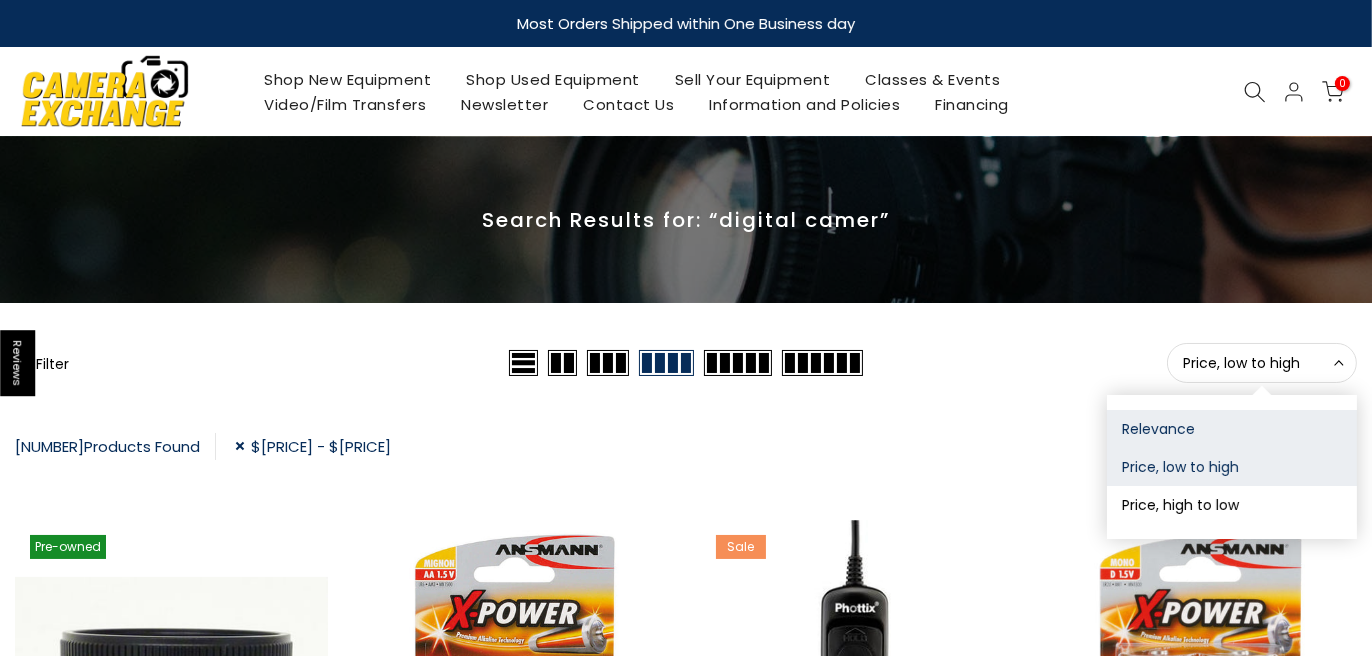 click on "Relevance" at bounding box center [1232, 429] 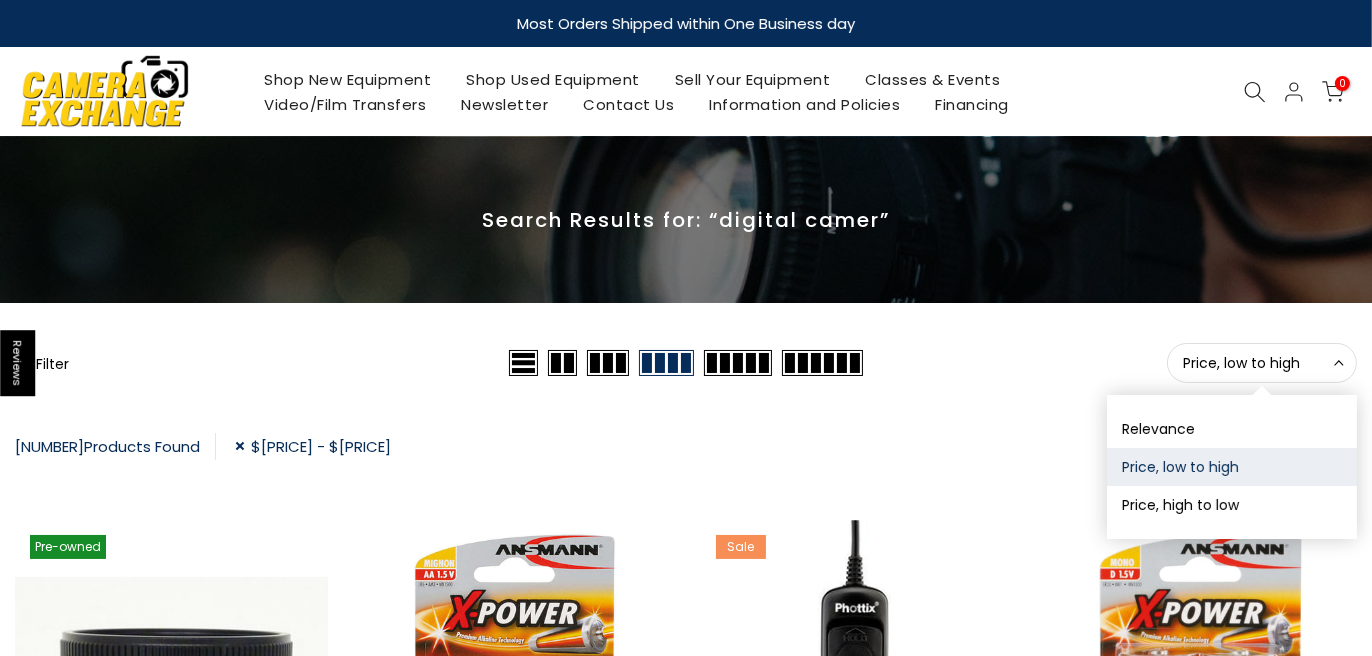 click on "Filter
Price, low to high Sort
Sort by:
Relevance Price, low to high Price, high to low
354  Products Found
$0.00 - $[PRICE]
Pre-owned
Quick view
Compare
*
Add to cart
Nikon Nikon UR-E9 Step Down Lens Adapter $[PRICE]
The UR-E9 adapter screws onto the front of a Coolpix 5400 Digital Camera, allowing you to add the TC-E15ED or WC-E80 lenses. WE SHIP IN 1 BUSINESS DAY and we... Quick view
*
Add to cart
Quick view
Compare
*
Add to cart
*" at bounding box center (686, 1291) 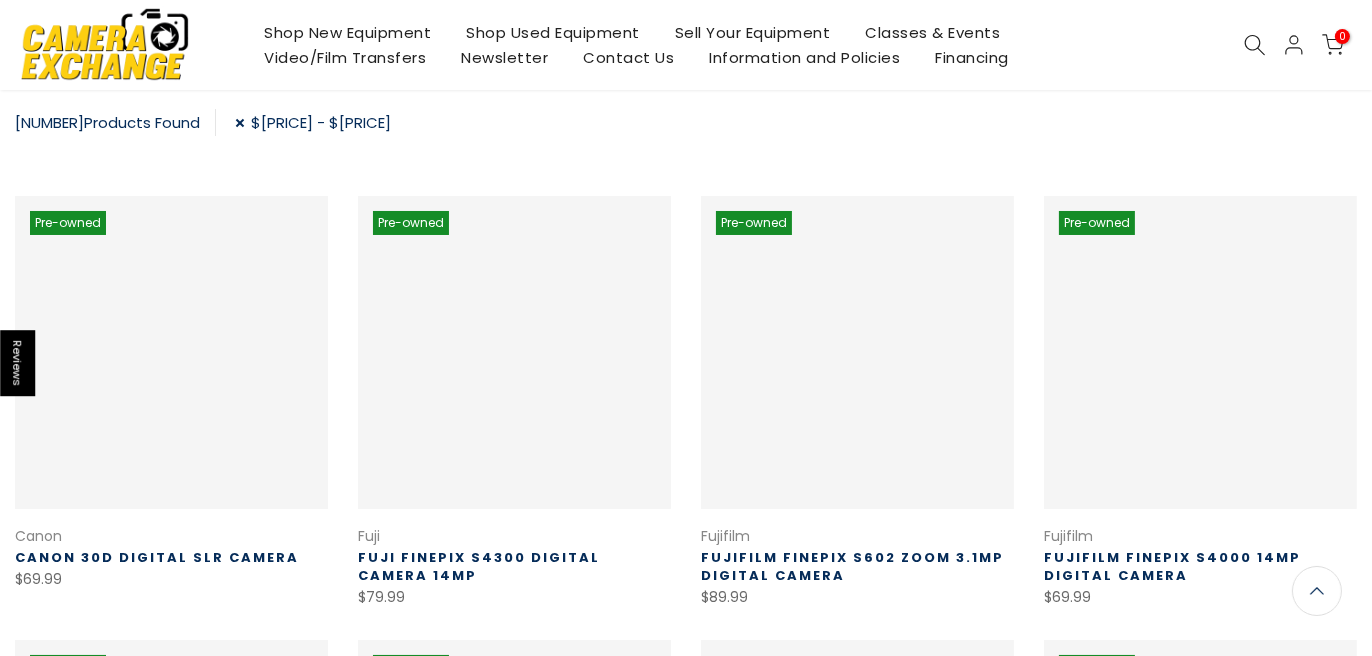 scroll, scrollTop: 320, scrollLeft: 0, axis: vertical 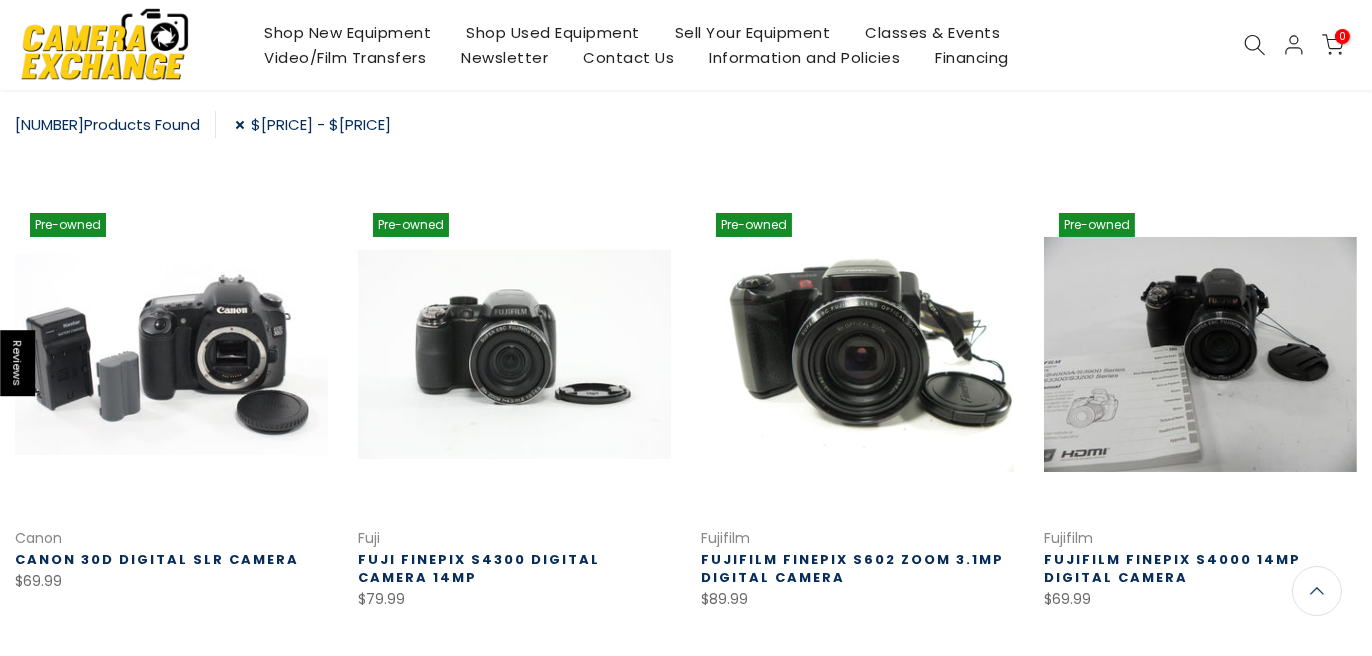click on "Pre-owned
Quick view
Compare
*
Add to cart
Canon Canon 30D Digital SLR Camera $[PRICE]
This is a Canon 30D Digital SLR Camera.This camera has been tested and is in excellent working order and condition. Shutter count is unavailable. It comes with a battery, charger,... Quick view
*
Add to cart
Pre-owned
Quick view
Compare
*
Add to cart
Fuji Fuji Finepix S4300 Digital Camera 14MP $[PRICE]
This Fuji Finepix S4300 Digital Camera 14MP has been tested and is in good working condition. It shows normal signs of use, but is in good condition. It takes 4 x... Quick view
*
Add to cart" at bounding box center [686, 843] 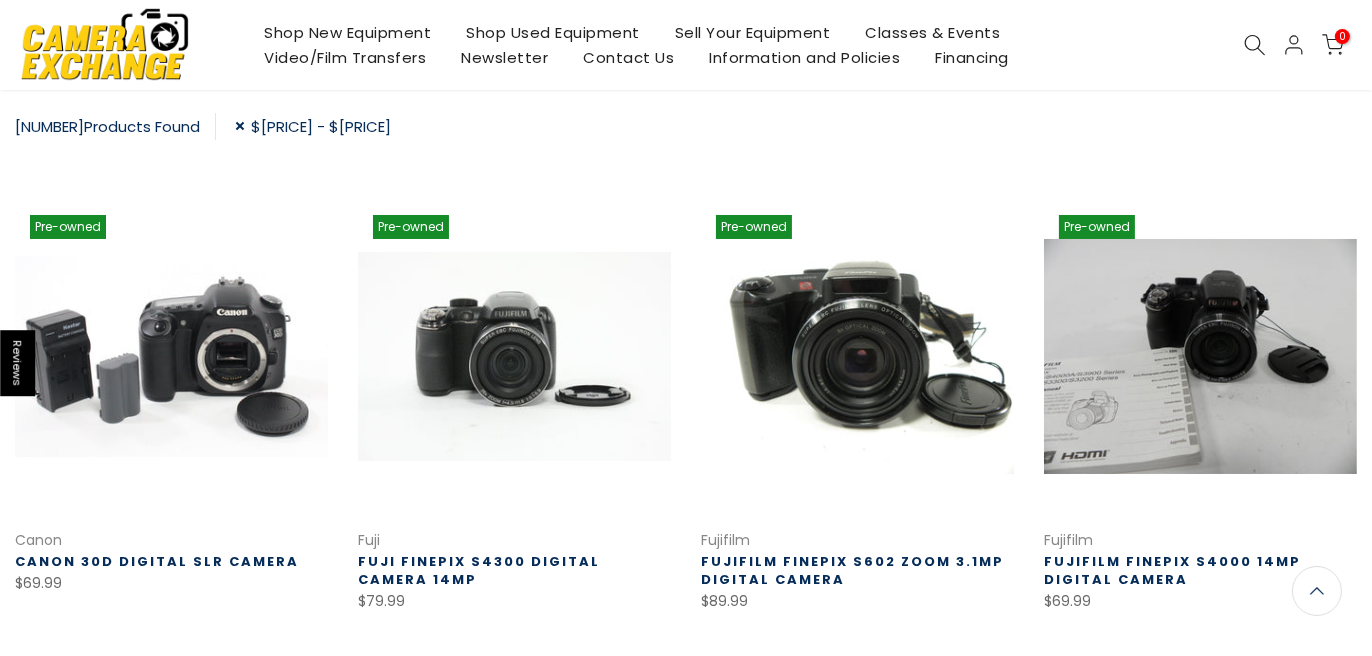 scroll, scrollTop: 322, scrollLeft: 0, axis: vertical 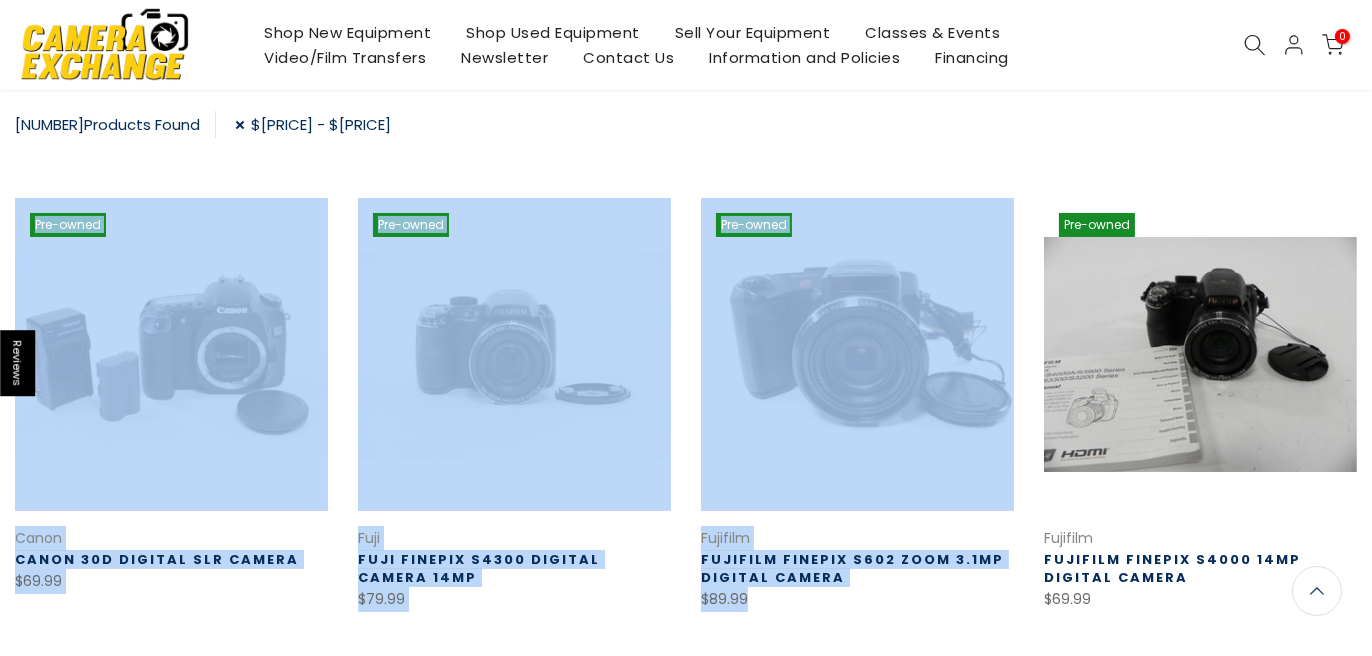 drag, startPoint x: 1370, startPoint y: 133, endPoint x: 1370, endPoint y: 173, distance: 40 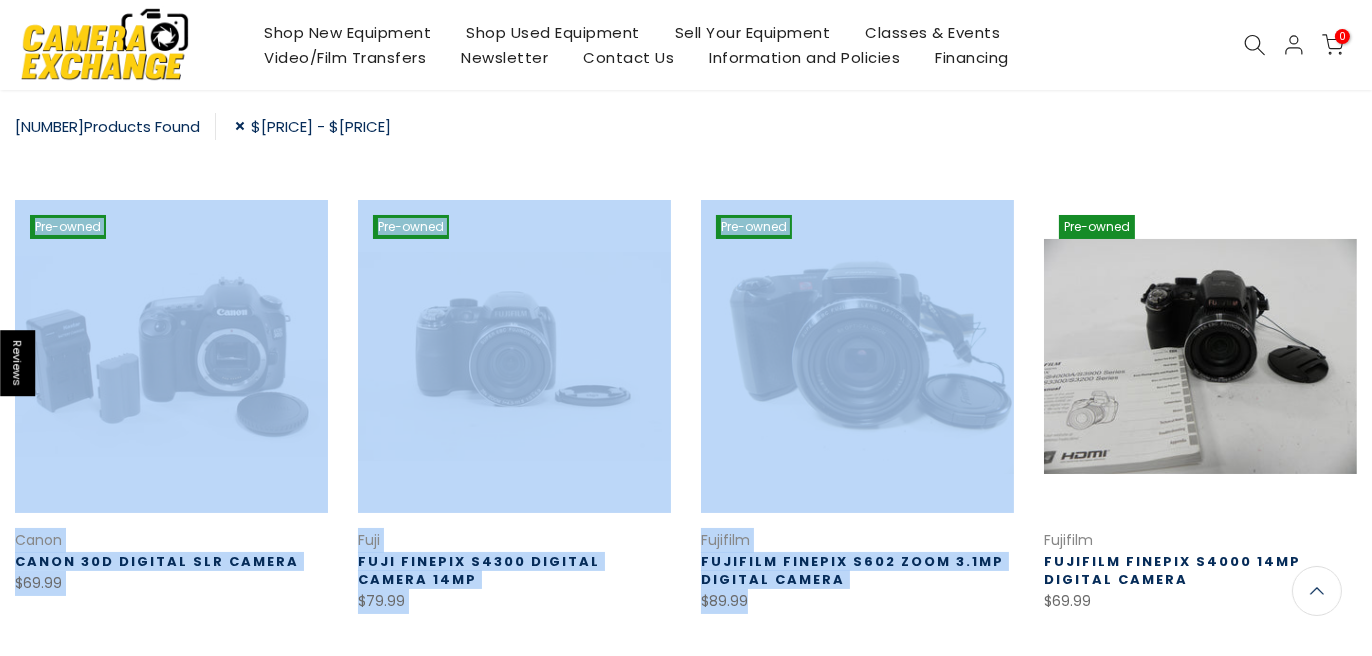 scroll, scrollTop: 322, scrollLeft: 0, axis: vertical 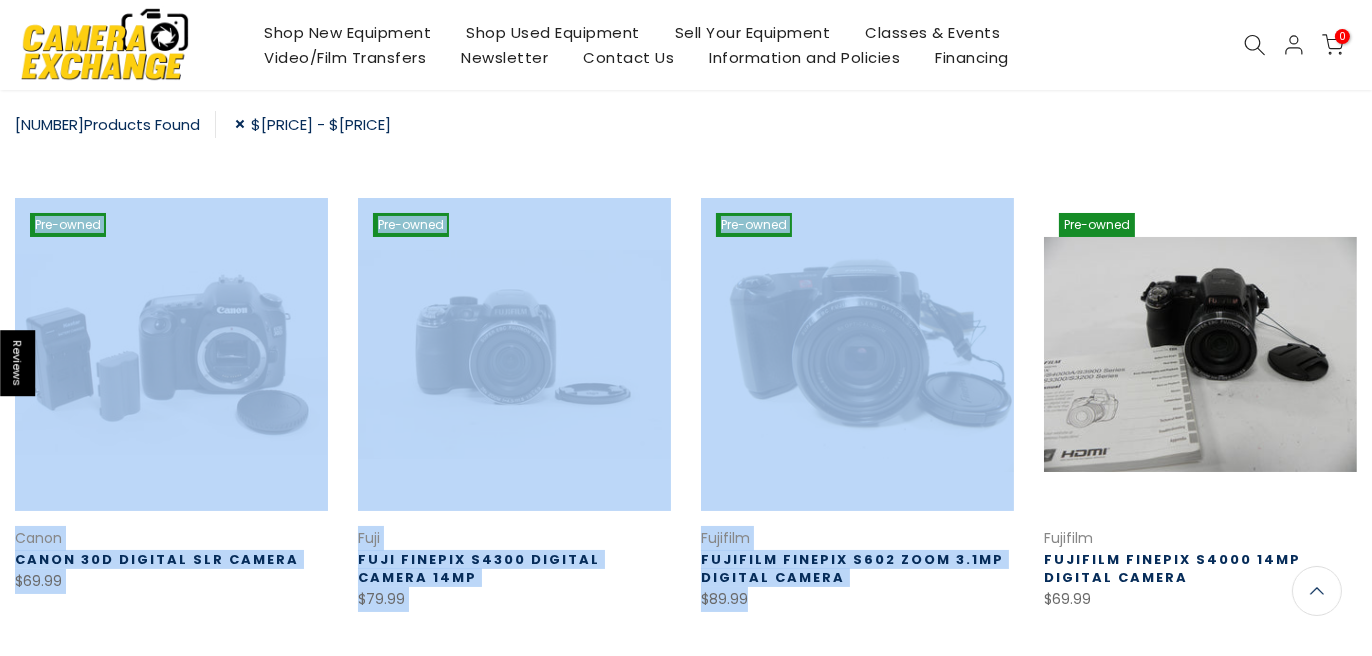 click on "354  Products Found
$[PRICE] - $[PRICE]
Pre-owned
Quick view
Compare
*
Add to cart
Canon Canon 30D Digital SLR Camera $[PRICE]
This is a Canon 30D Digital SLR Camera.This camera has been tested and is in excellent working order and condition. Shutter count is unavailable. It comes with a battery, charger,... Quick view
*
Add to cart
Pre-owned
Quick view
Compare
*
Add to cart
Fuji Fuji Finepix S4300 Digital Camera 14MP $[PRICE]
This Fuji Finepix S4300 Digital Camera 14MP has been tested and is in good working condition. It shows normal signs of use, but is in good condition. It takes 4 x... Quick view
*" at bounding box center (686, 877) 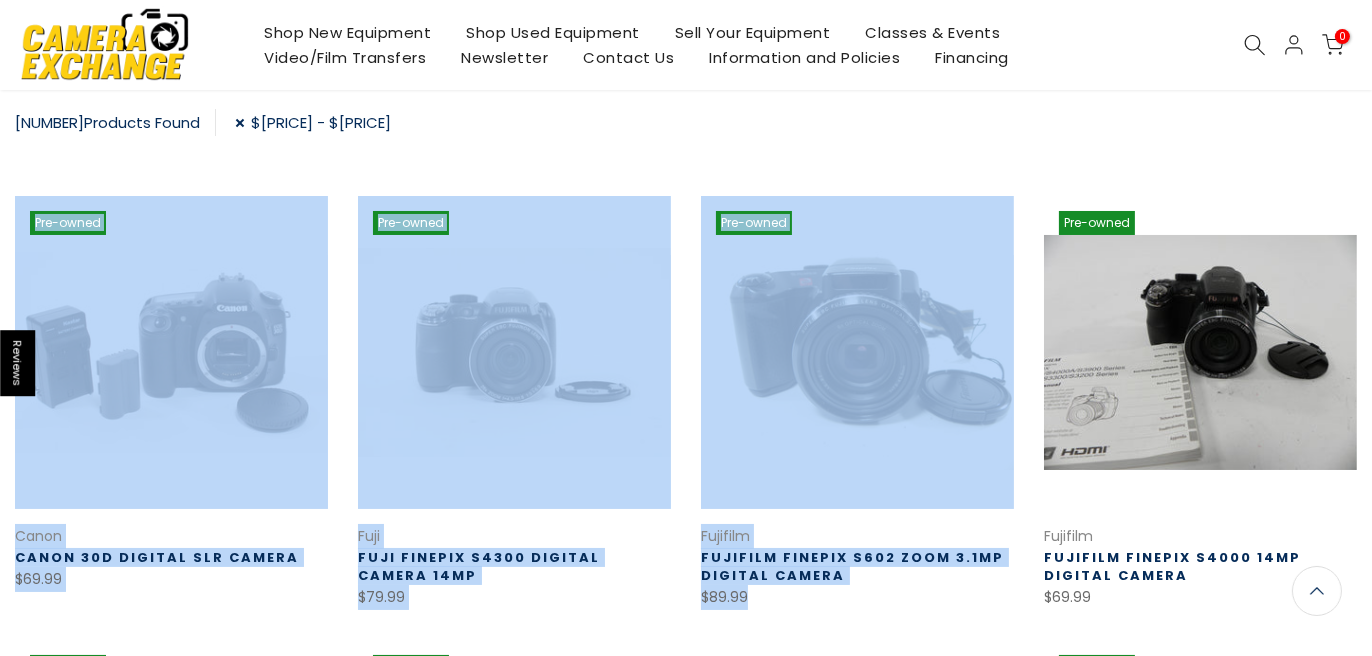 scroll, scrollTop: 320, scrollLeft: 0, axis: vertical 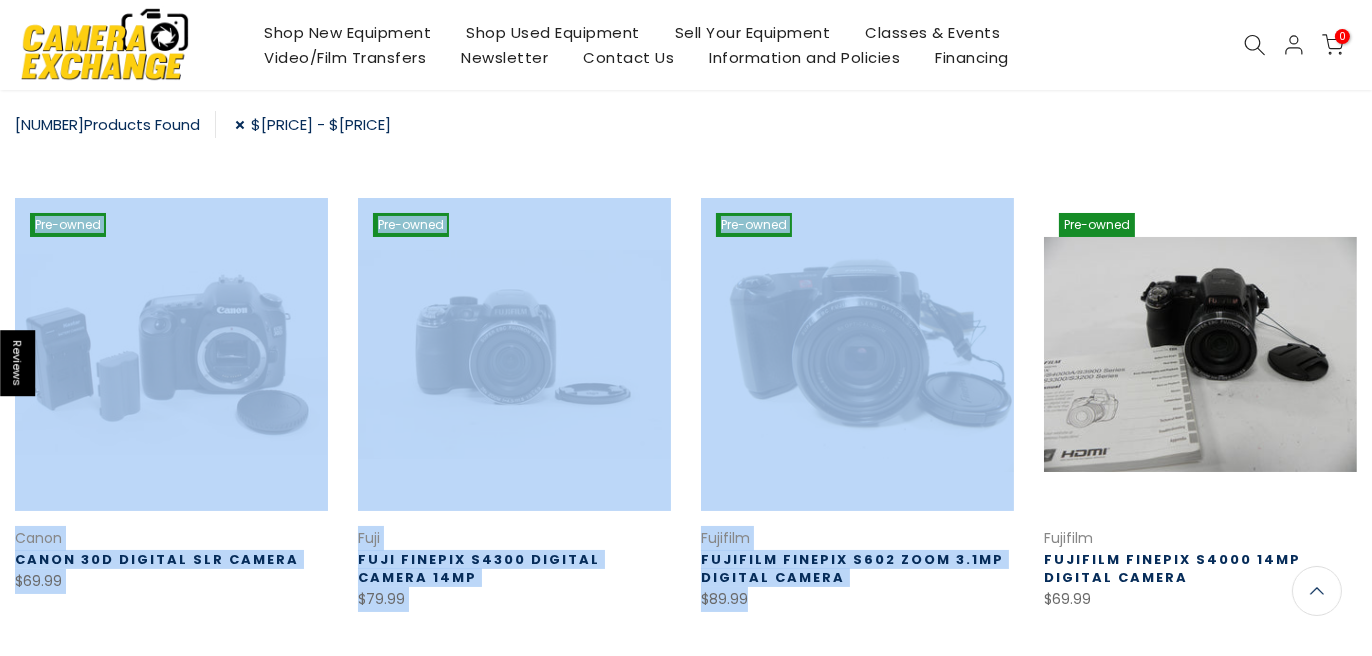 click on "354  Products Found
$[PRICE] - $[PRICE]" at bounding box center [686, 129] 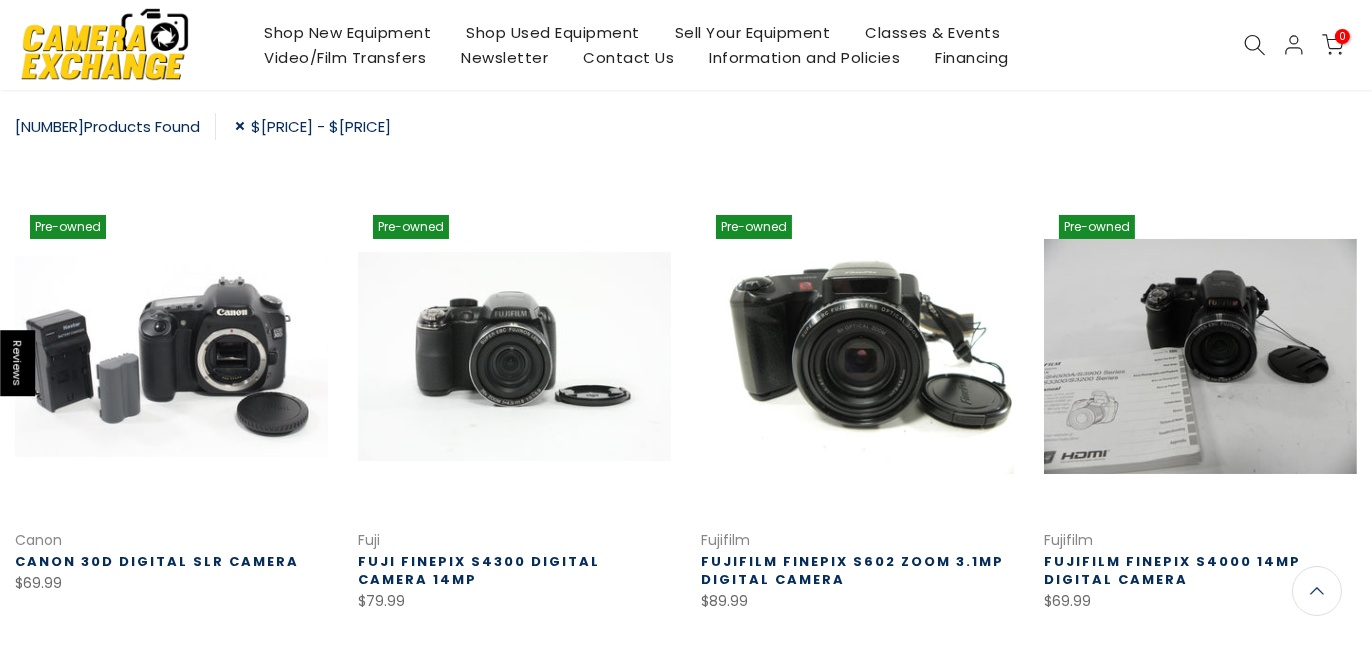 scroll, scrollTop: 322, scrollLeft: 0, axis: vertical 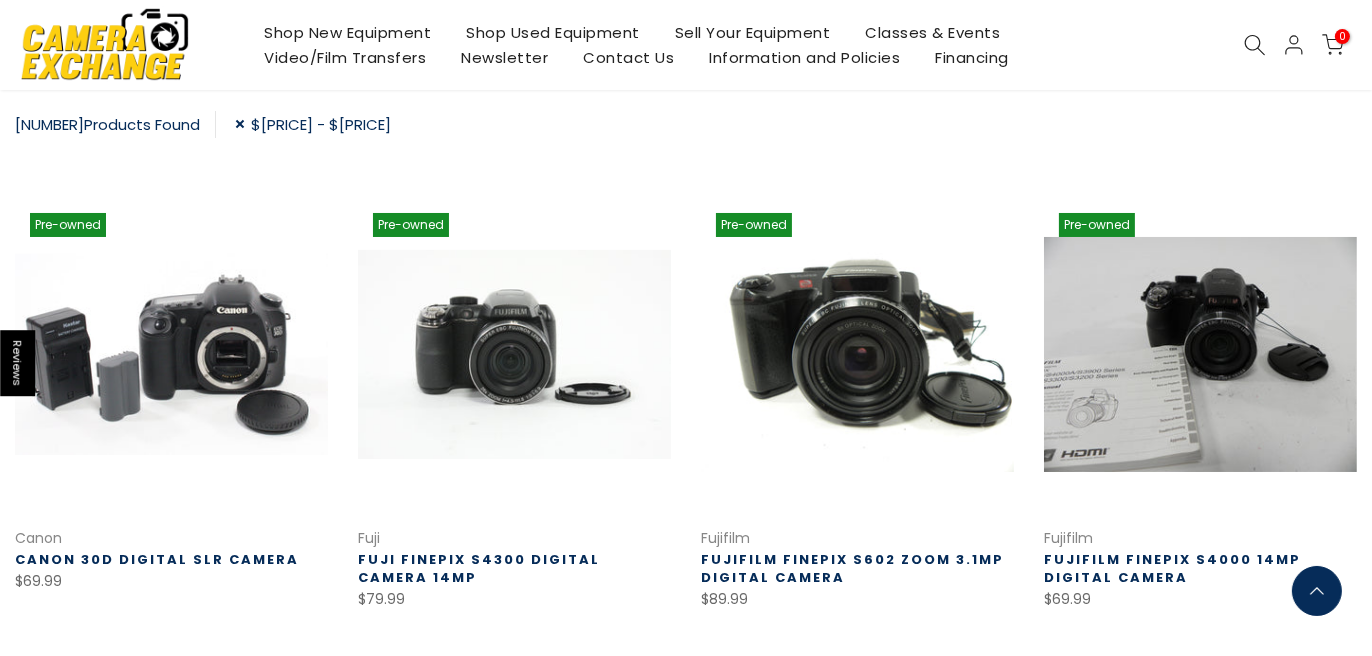 click at bounding box center [1317, 591] 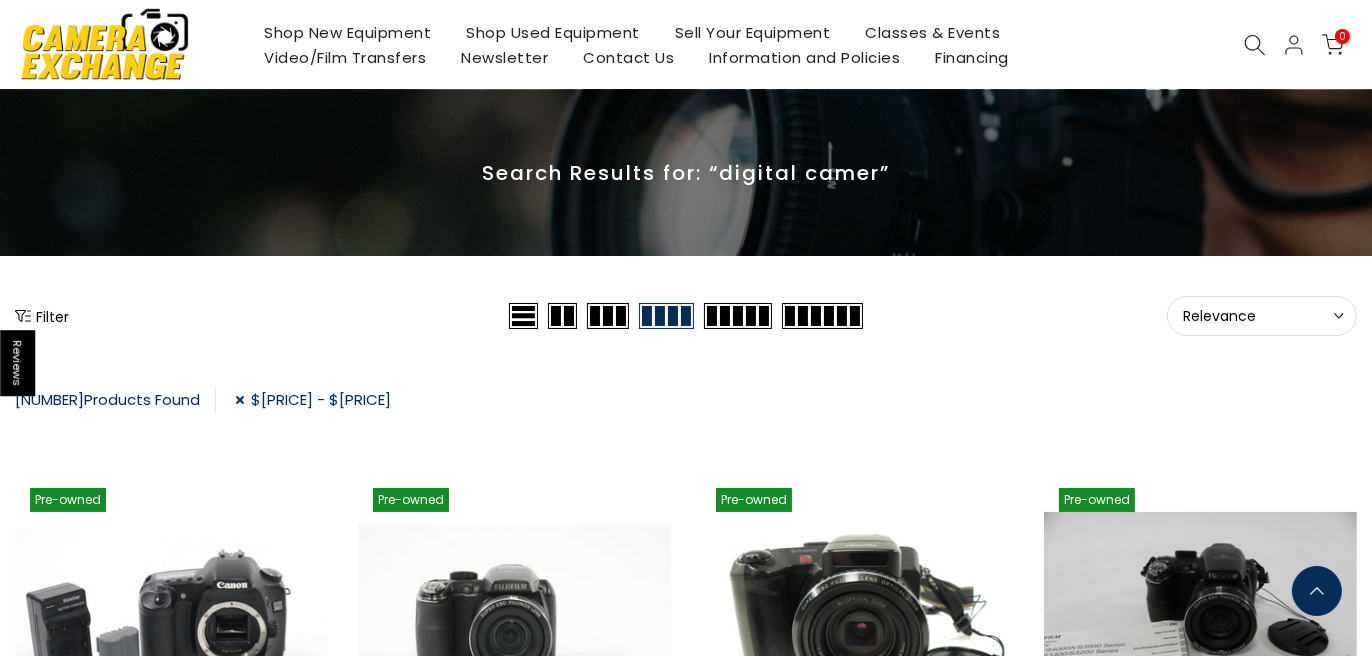scroll, scrollTop: 0, scrollLeft: 0, axis: both 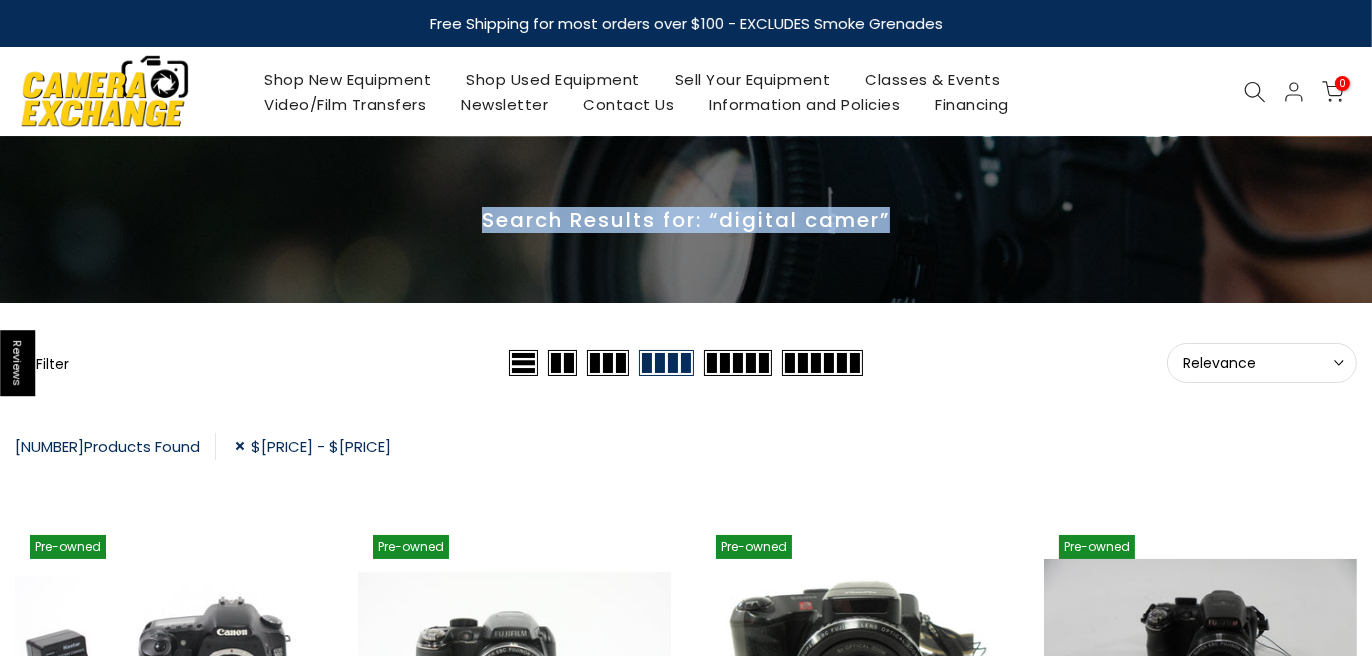 drag, startPoint x: 1370, startPoint y: 115, endPoint x: 1347, endPoint y: 318, distance: 204.2988 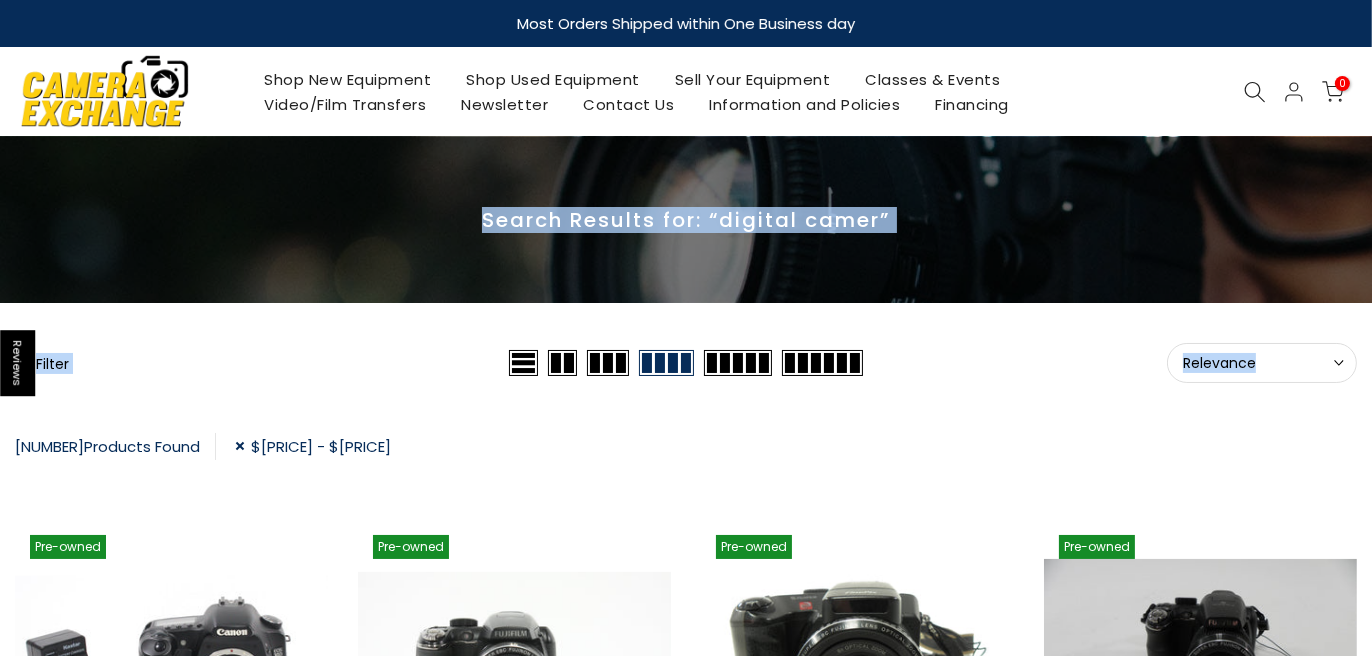 click at bounding box center [523, 363] 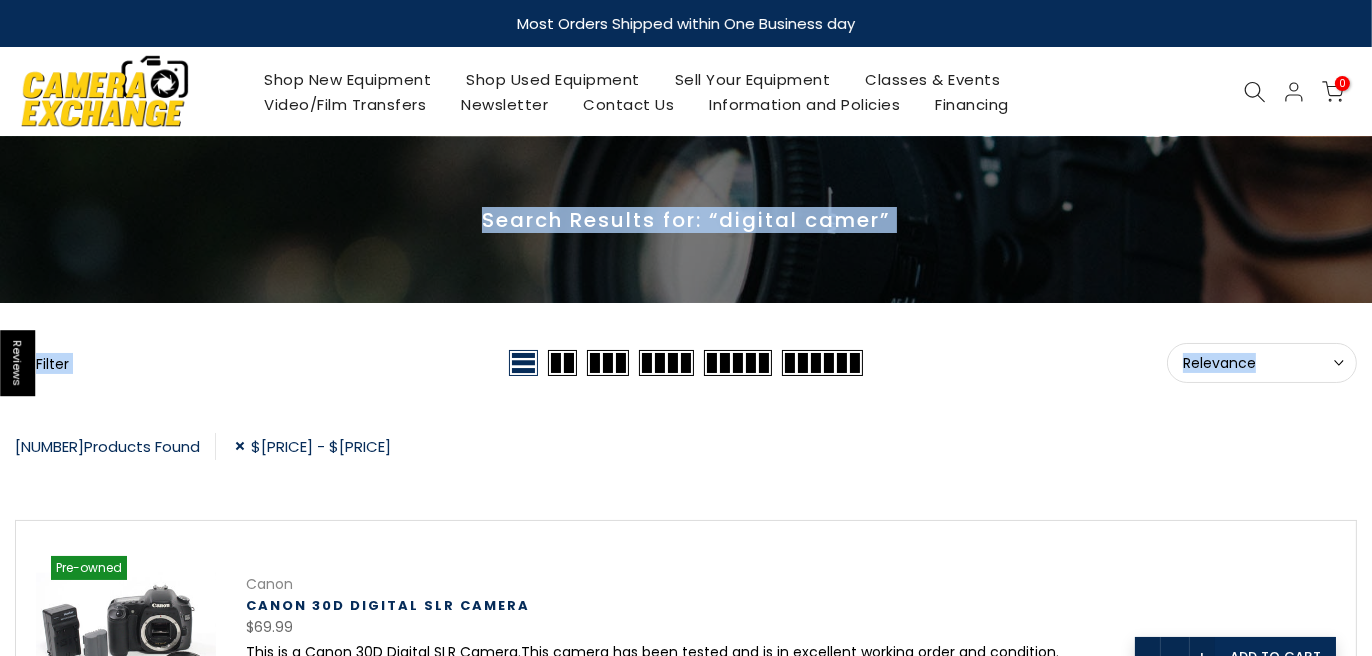 type 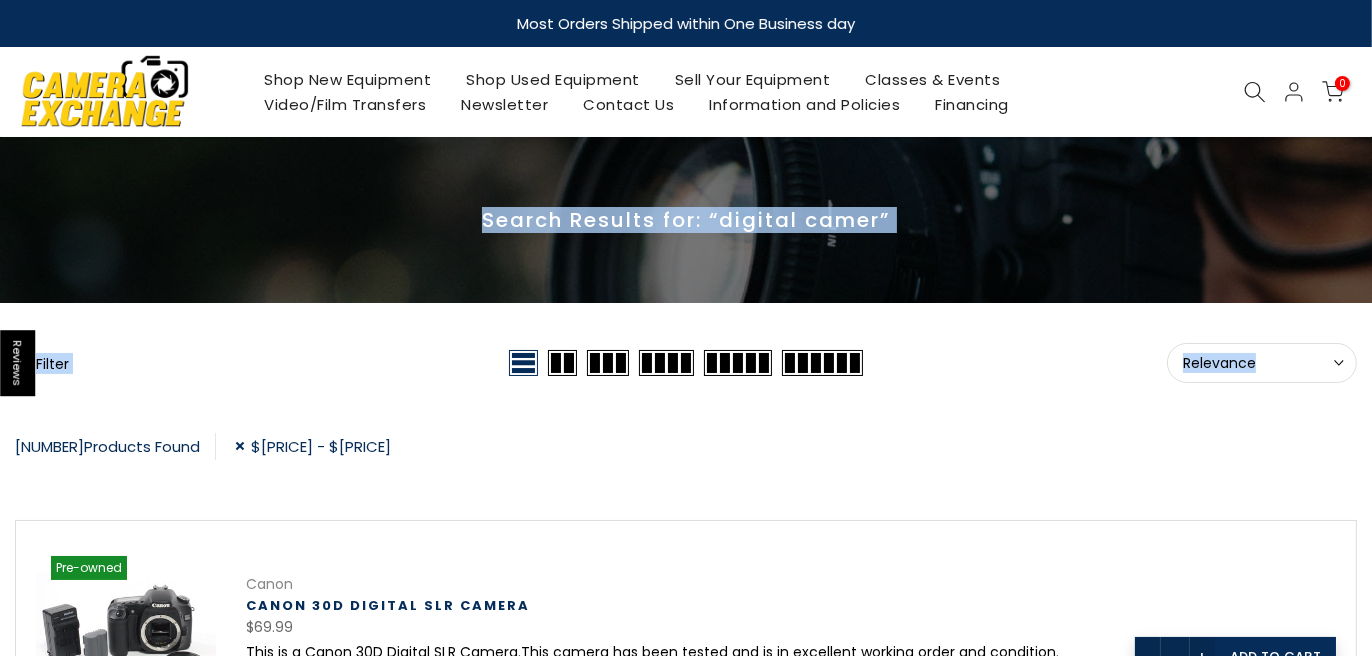 type 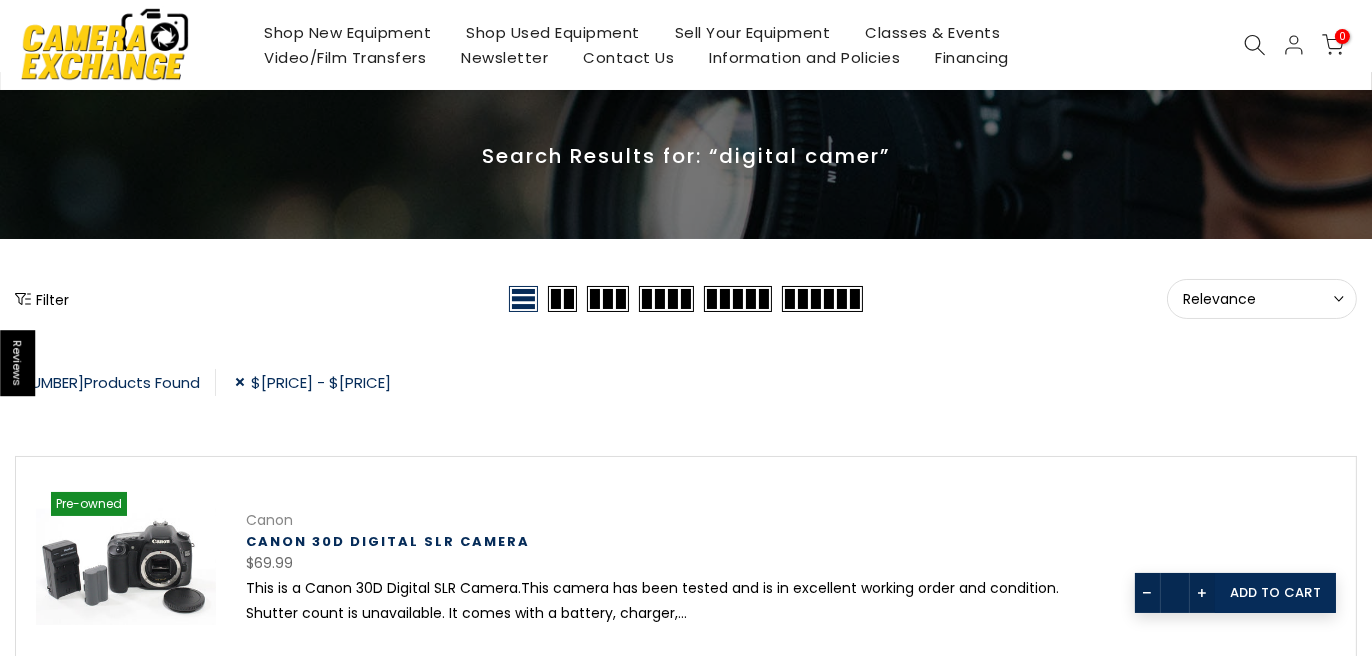 type 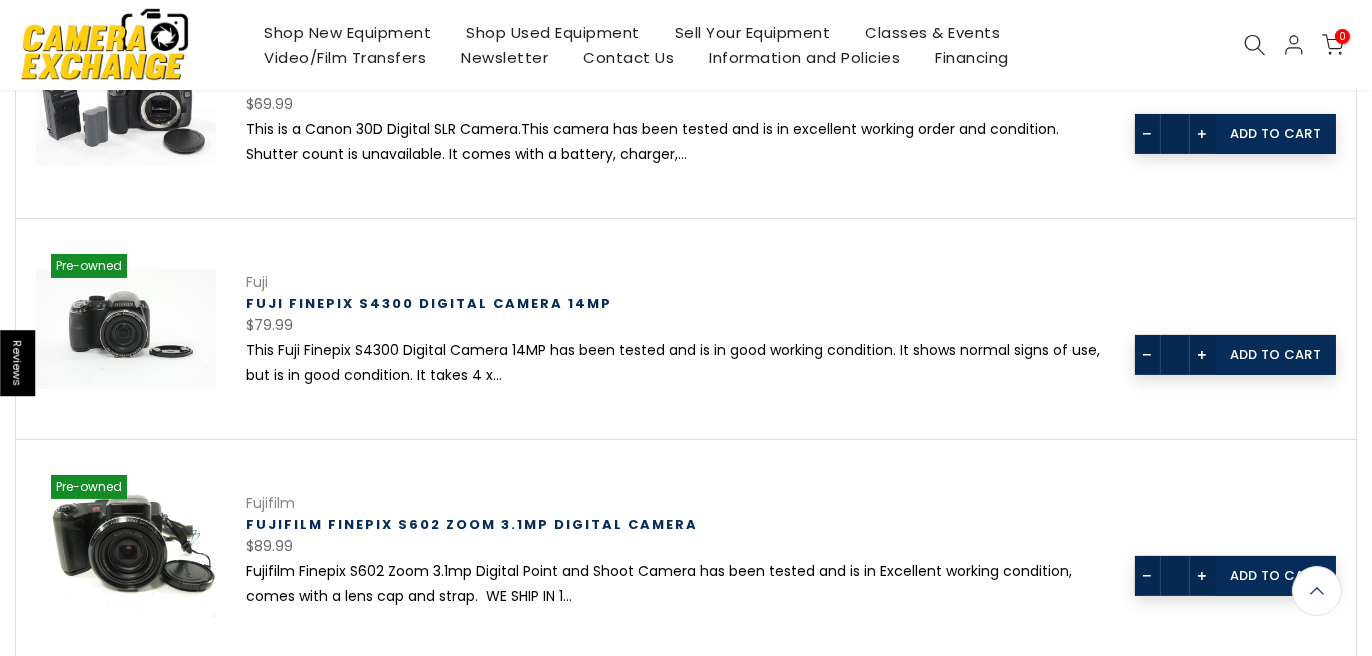 type 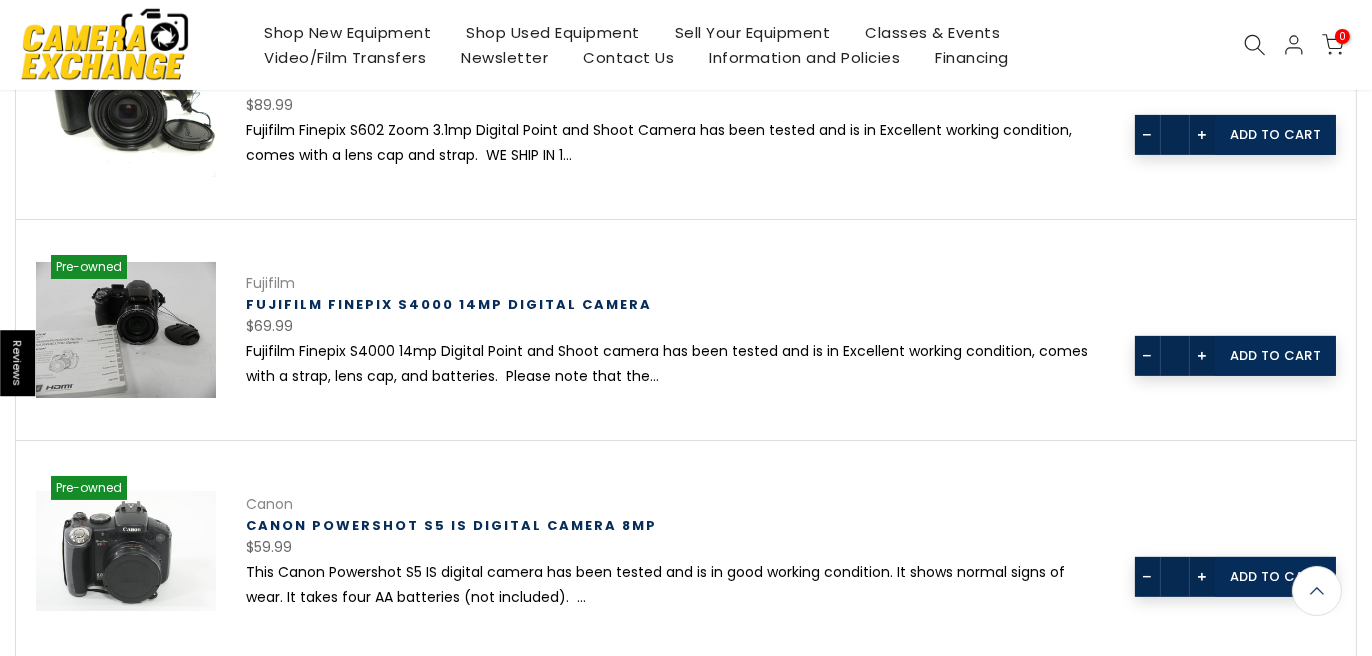 type 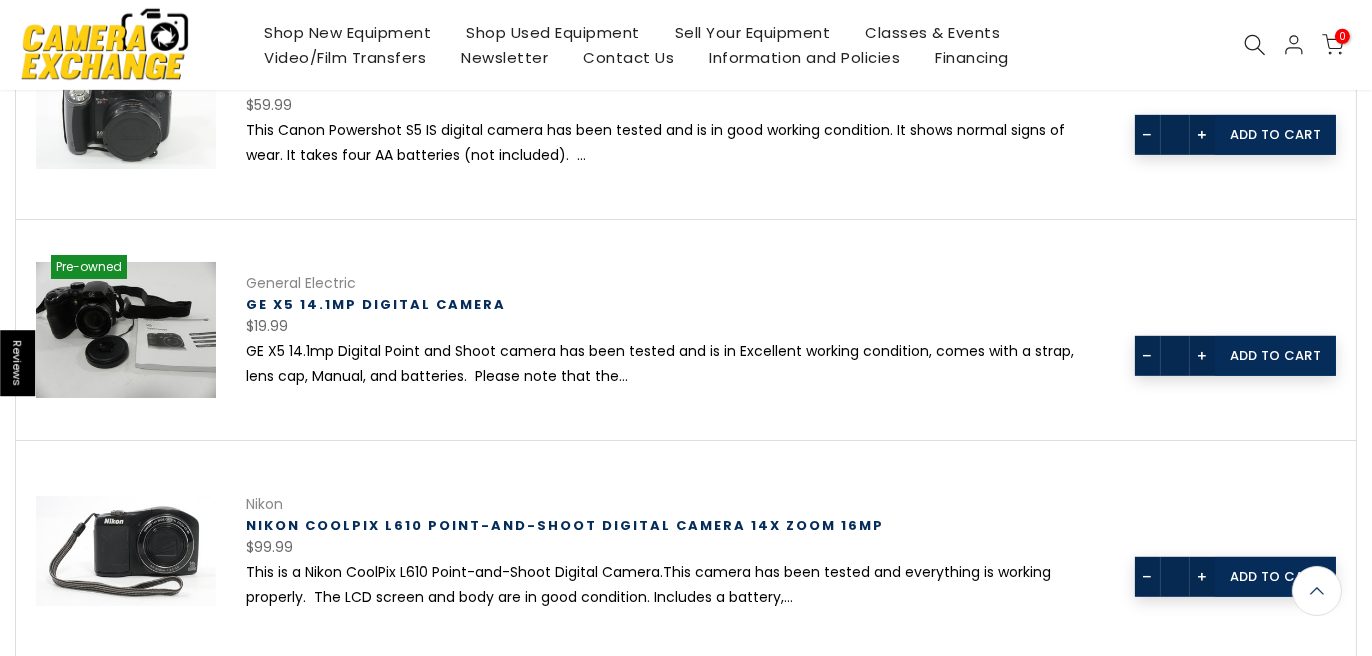 type 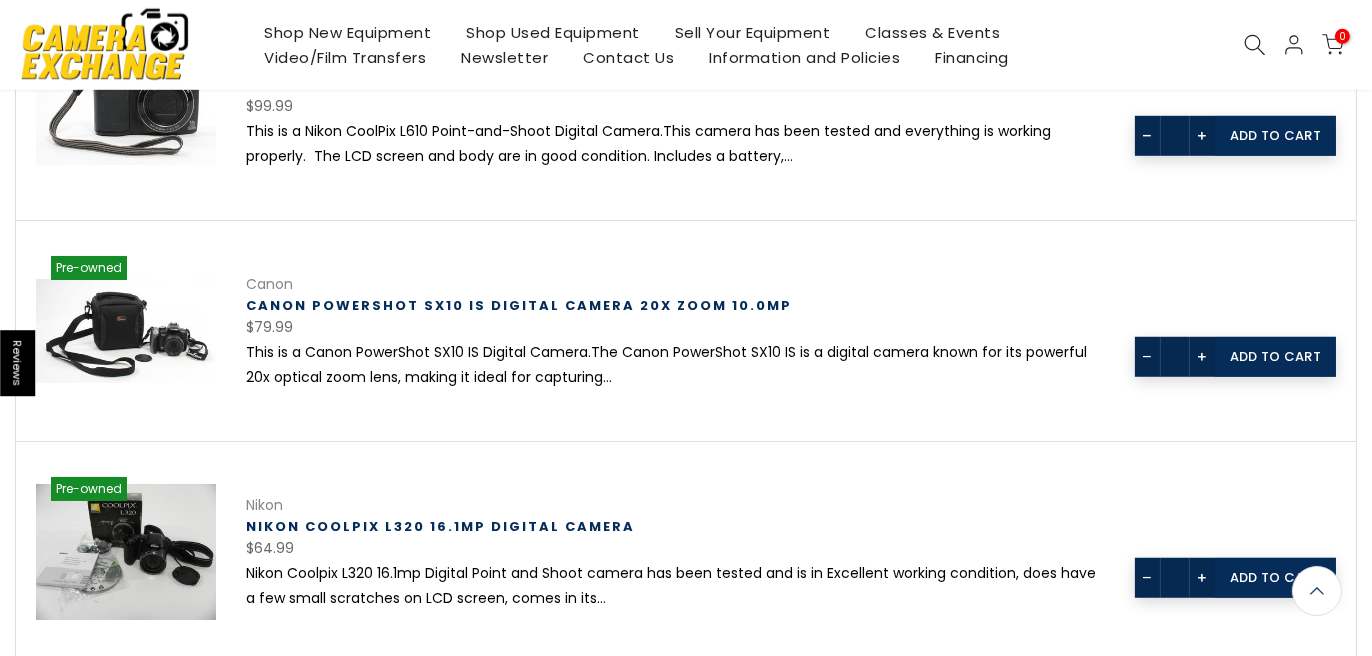 type 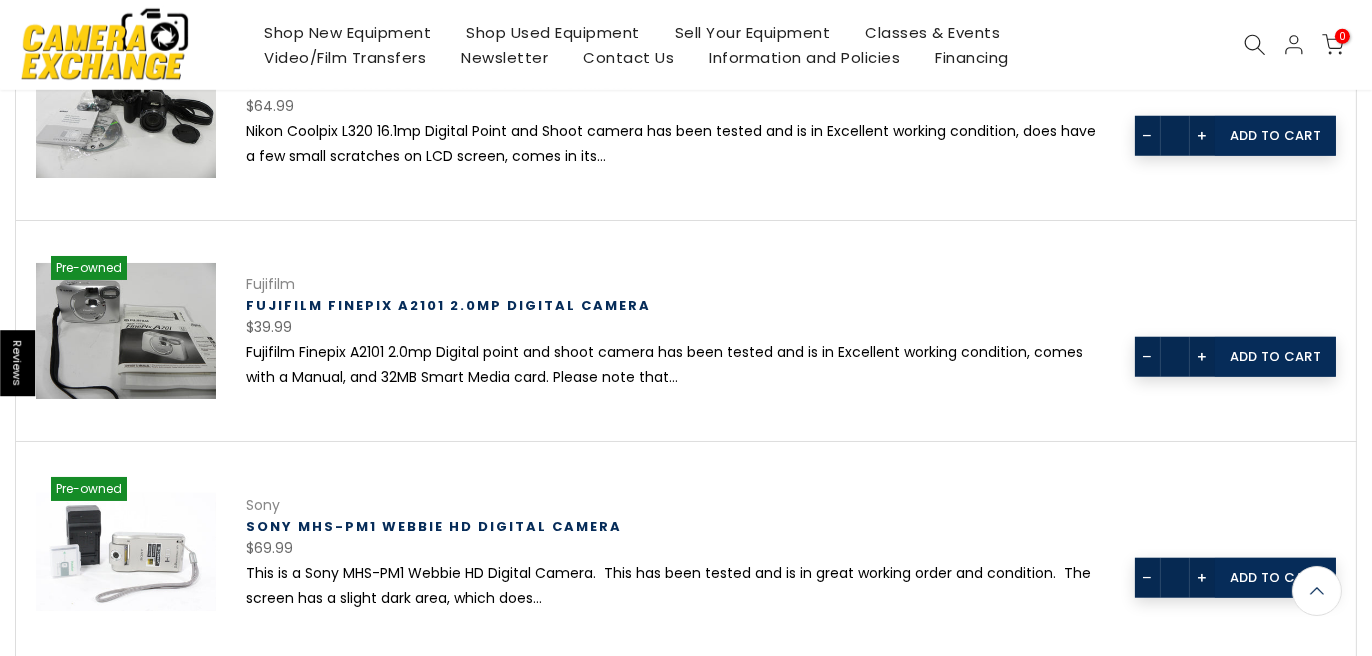 type 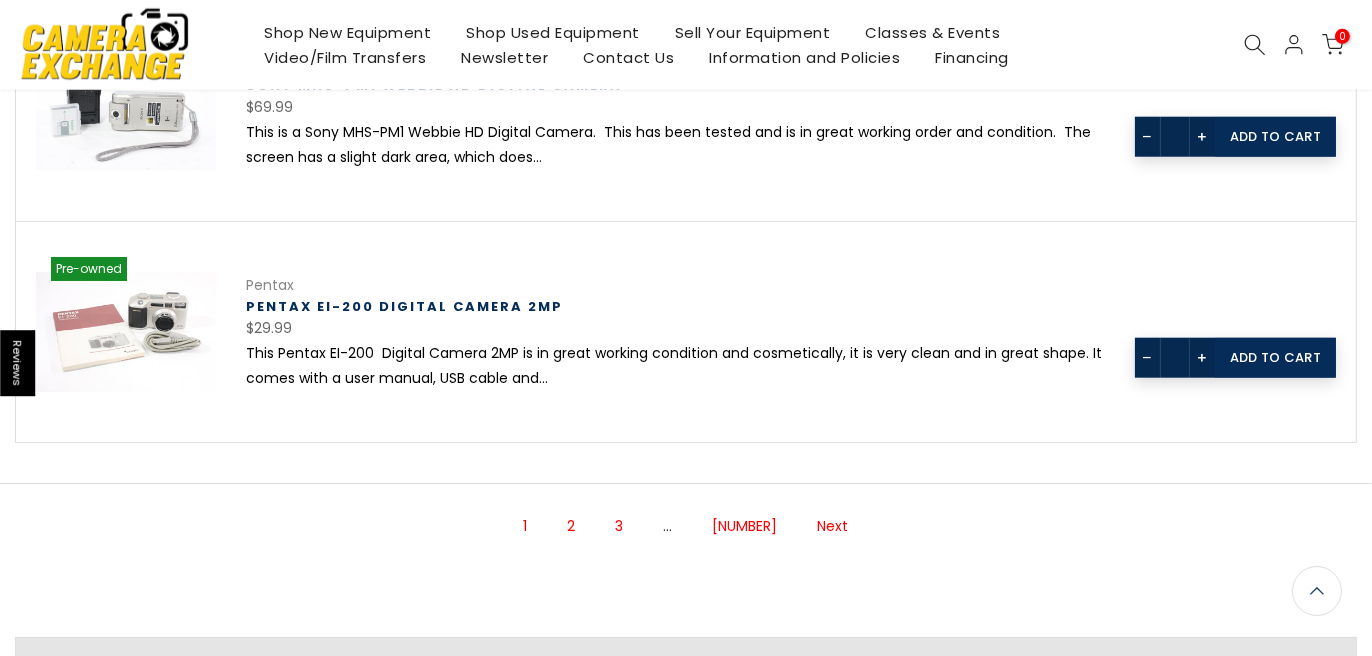 type 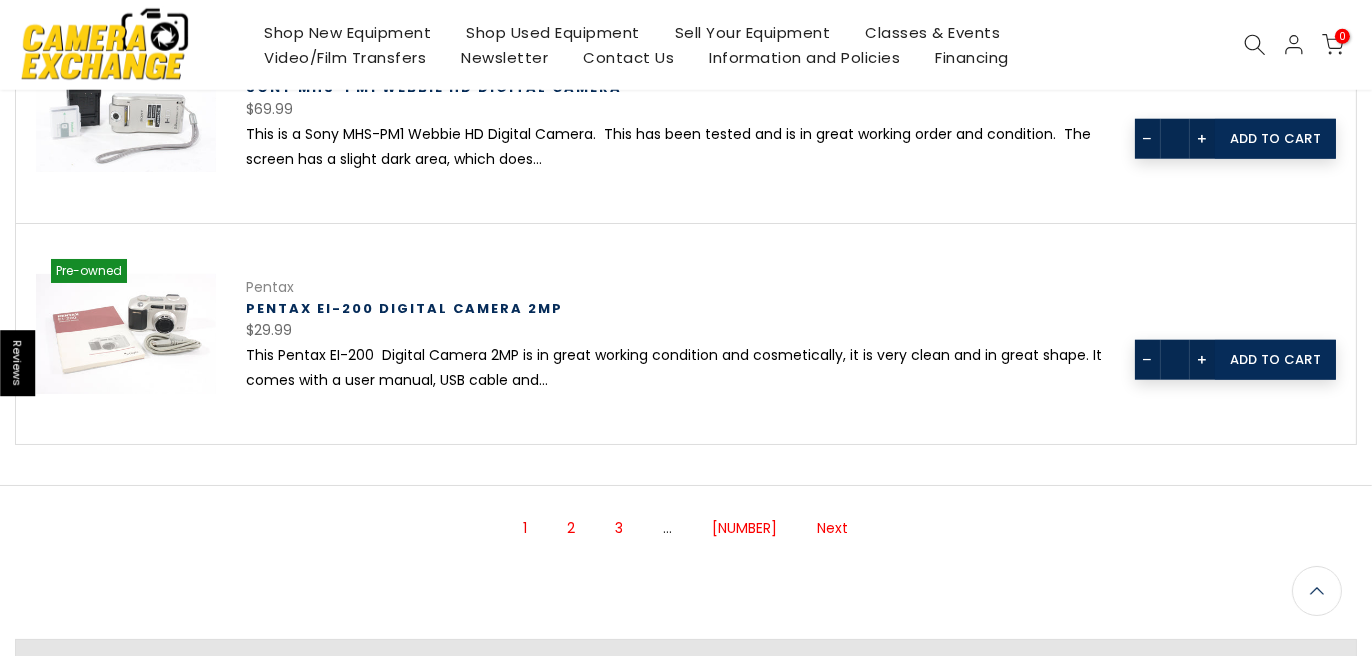 scroll, scrollTop: 2730, scrollLeft: 0, axis: vertical 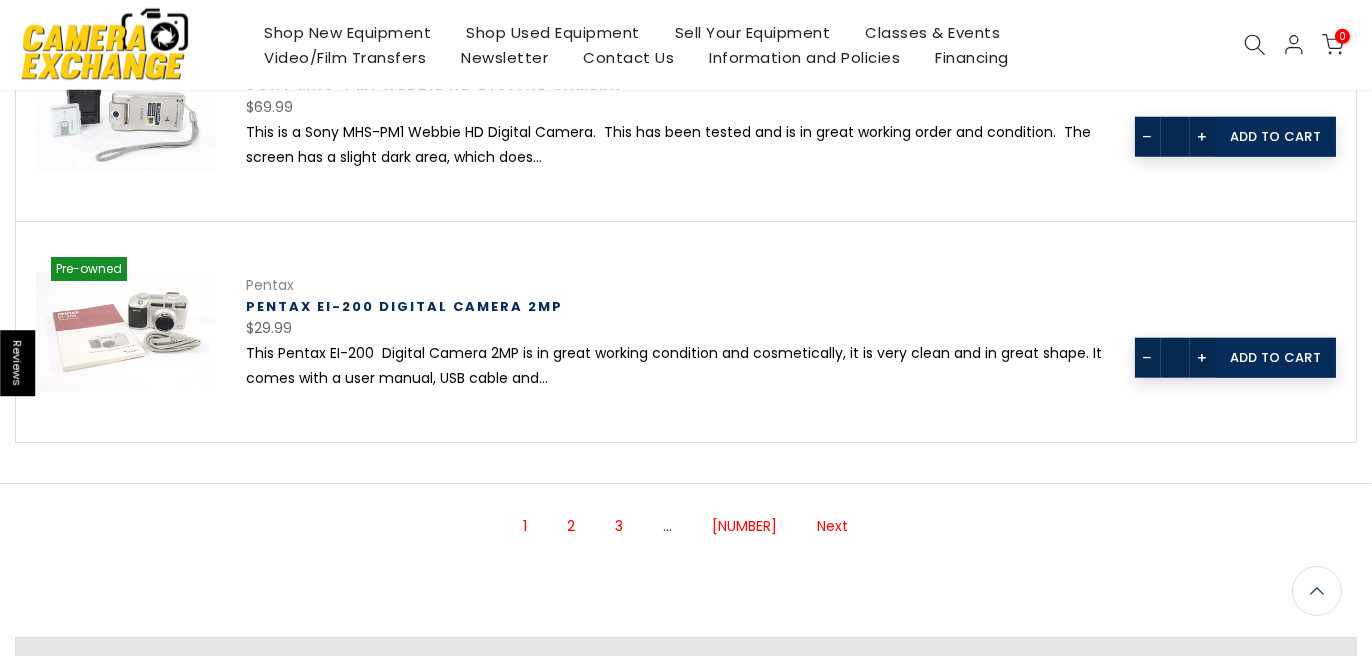 click on "3" at bounding box center (620, 526) 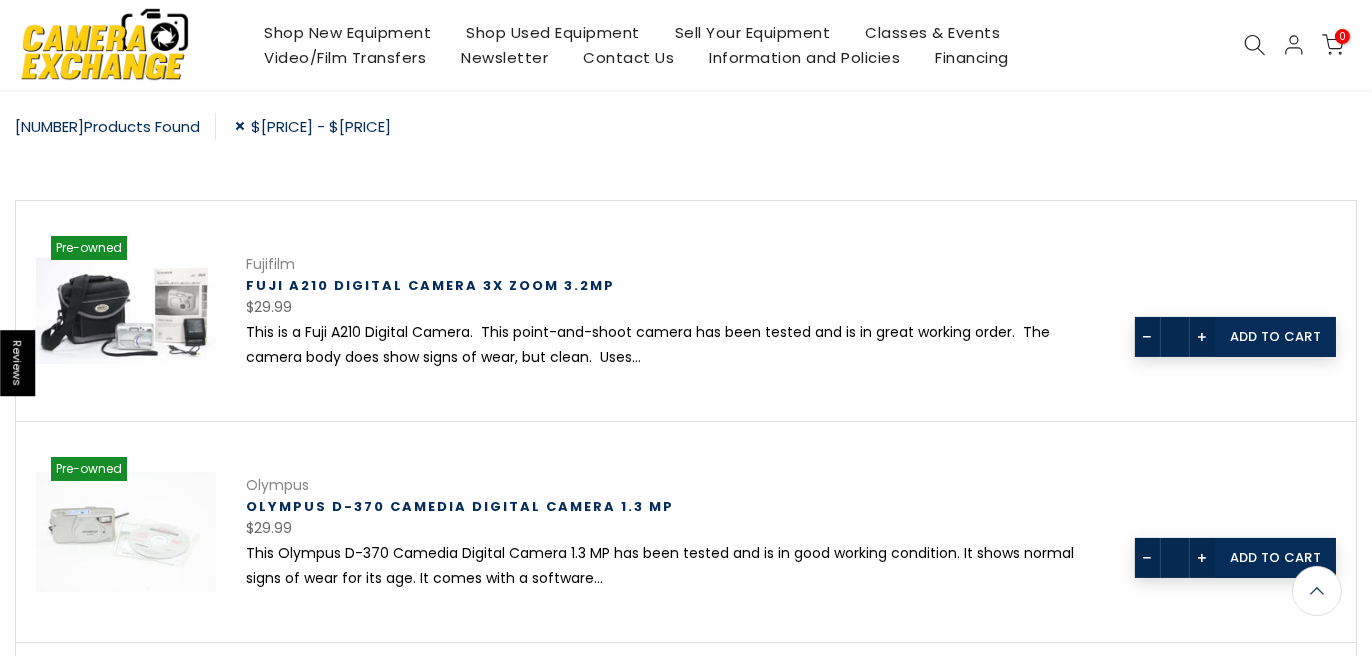 scroll, scrollTop: 322, scrollLeft: 0, axis: vertical 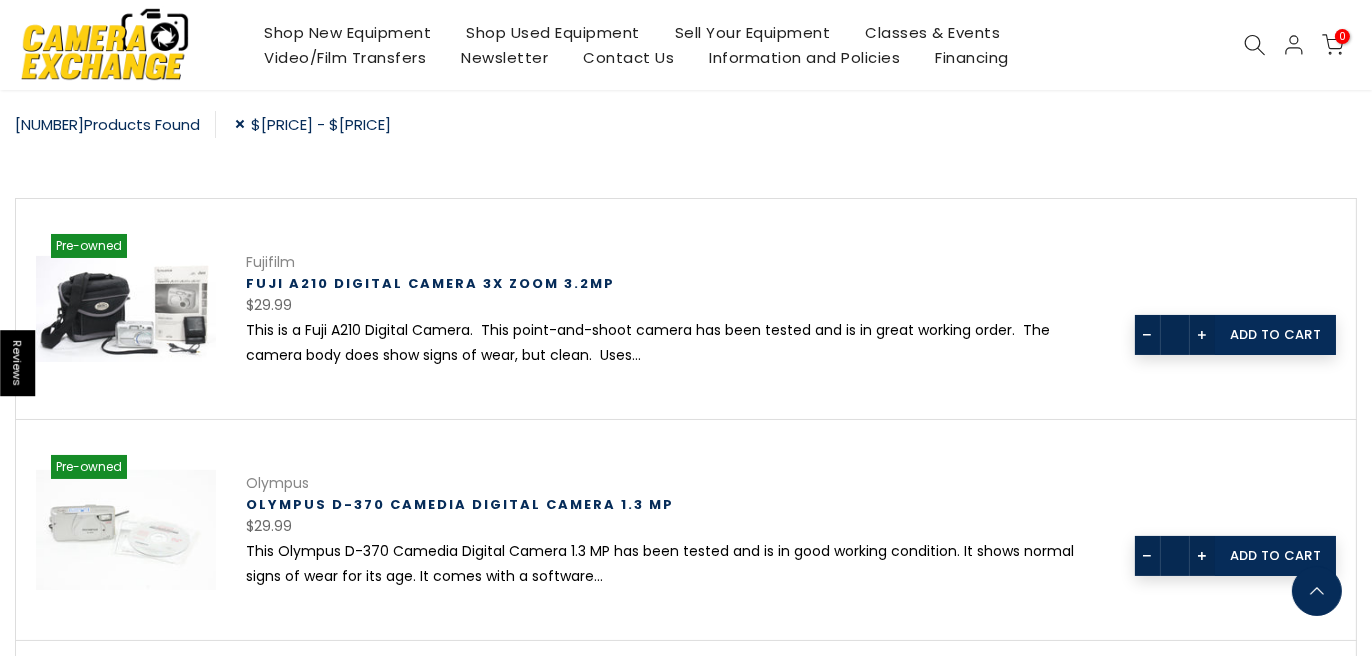 click at bounding box center (1317, 591) 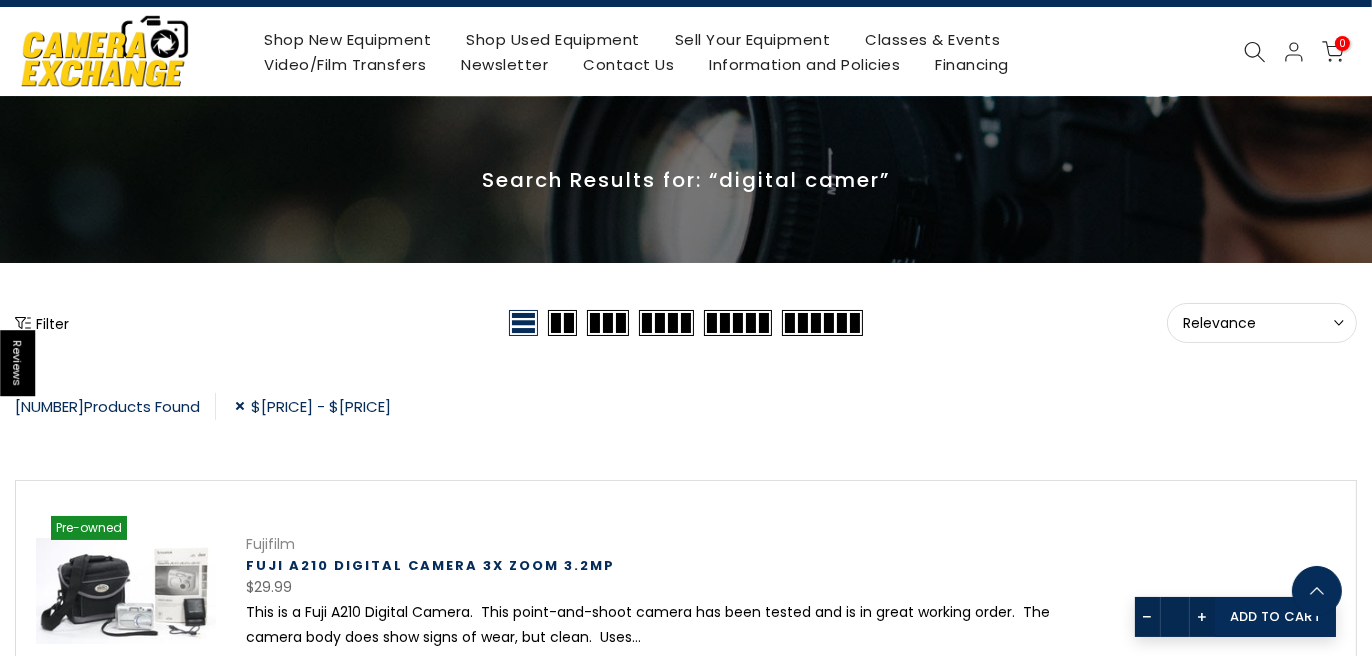 scroll, scrollTop: 0, scrollLeft: 0, axis: both 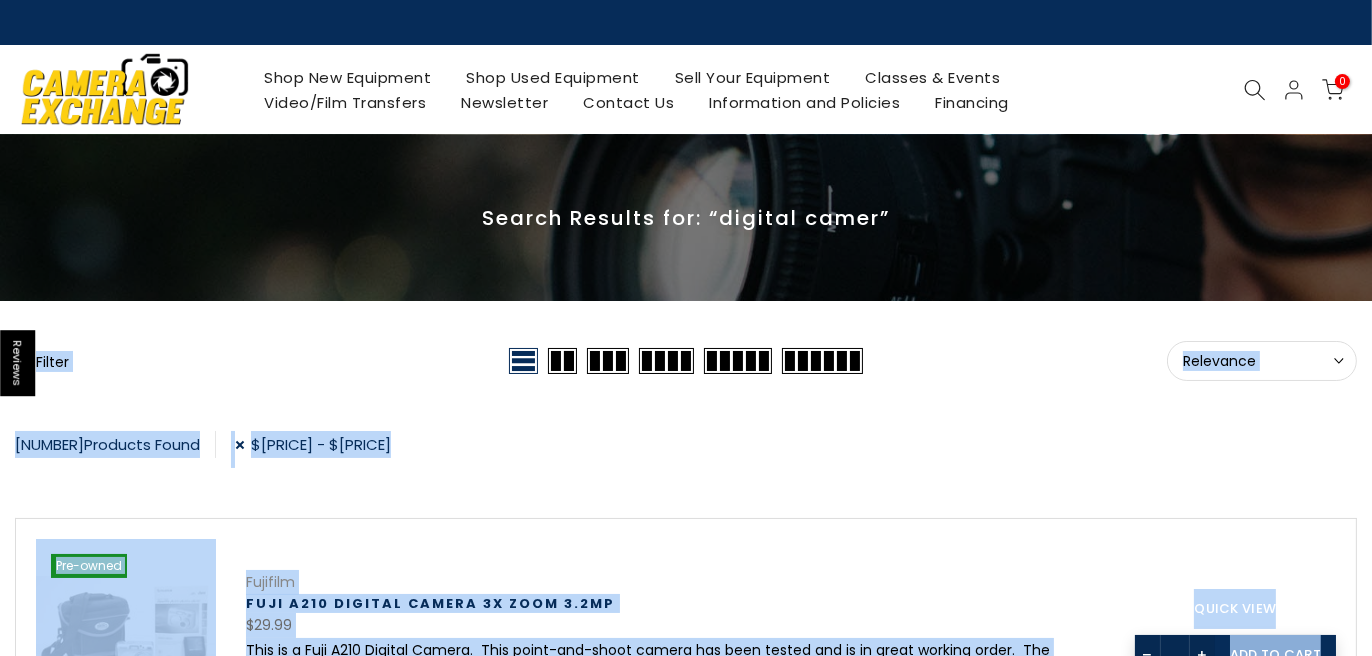 drag, startPoint x: 1370, startPoint y: 278, endPoint x: 1370, endPoint y: 683, distance: 405 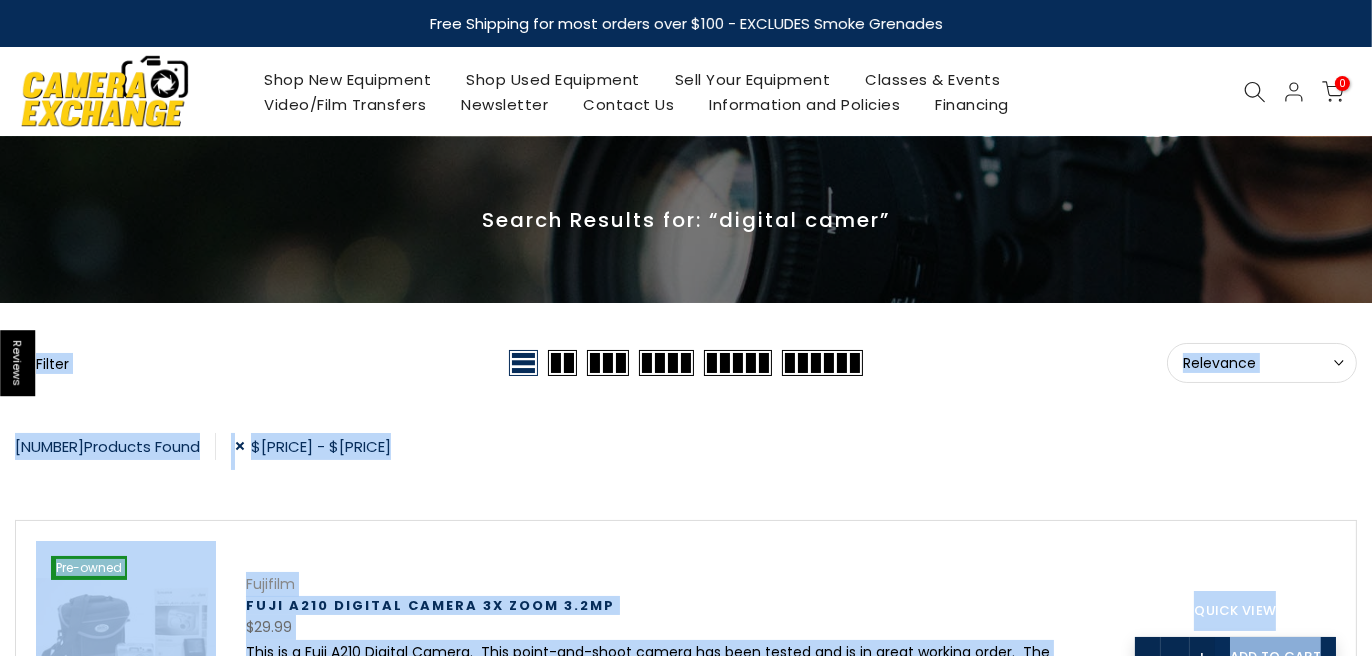 click on "354  Products Found
$[PRICE] - $[PRICE]" at bounding box center (686, 451) 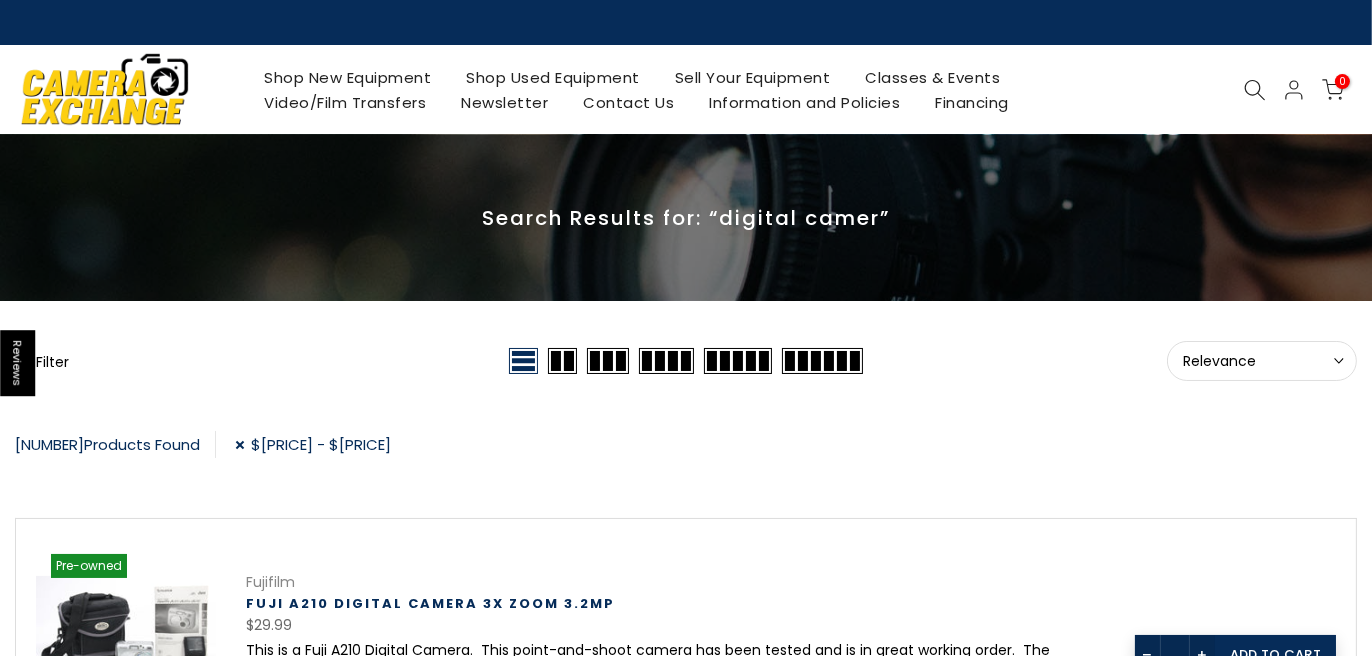 click at bounding box center [822, 361] 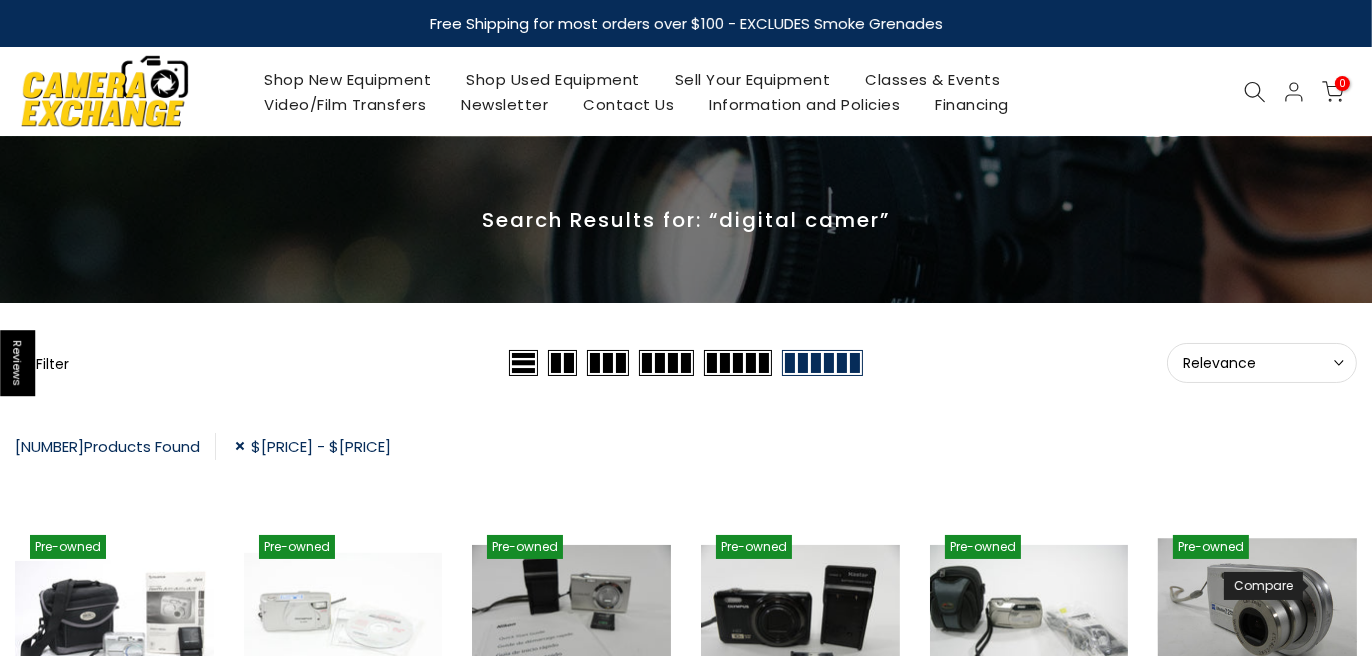 click 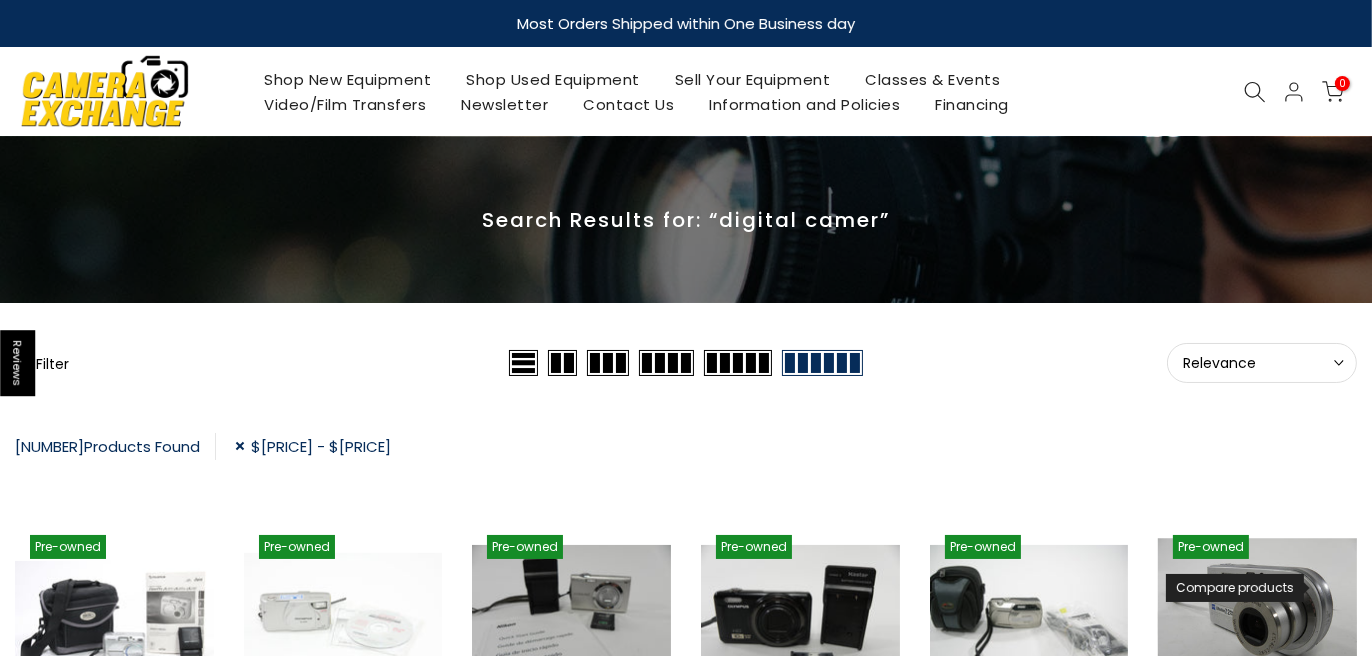 click on "Compare products" at bounding box center (1324, 587) 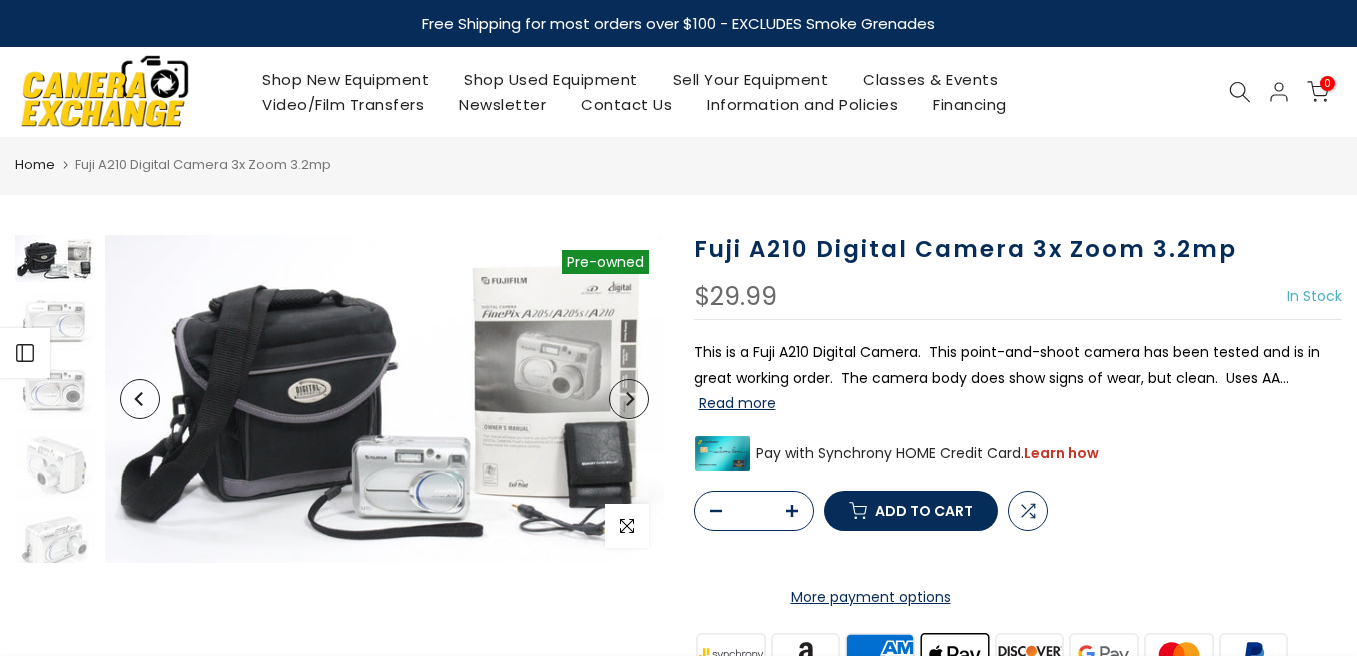 scroll, scrollTop: 0, scrollLeft: 0, axis: both 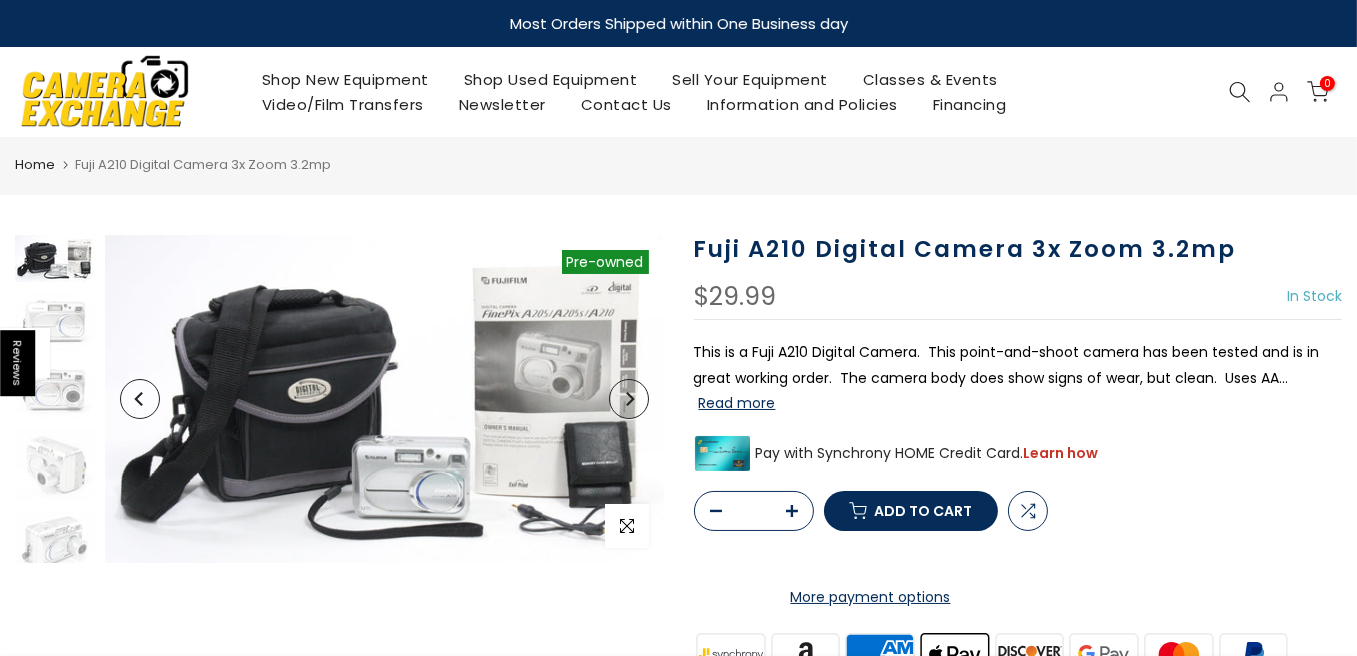 click on "Read more" at bounding box center (737, 403) 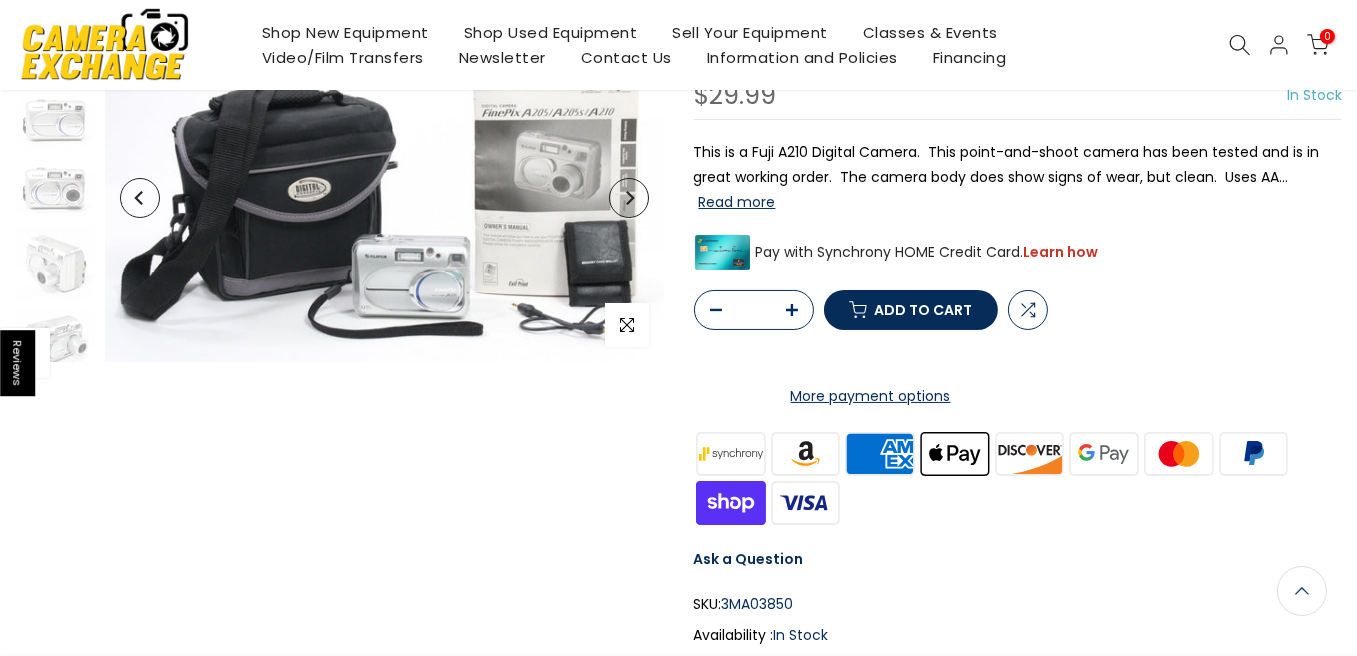 scroll, scrollTop: 0, scrollLeft: 0, axis: both 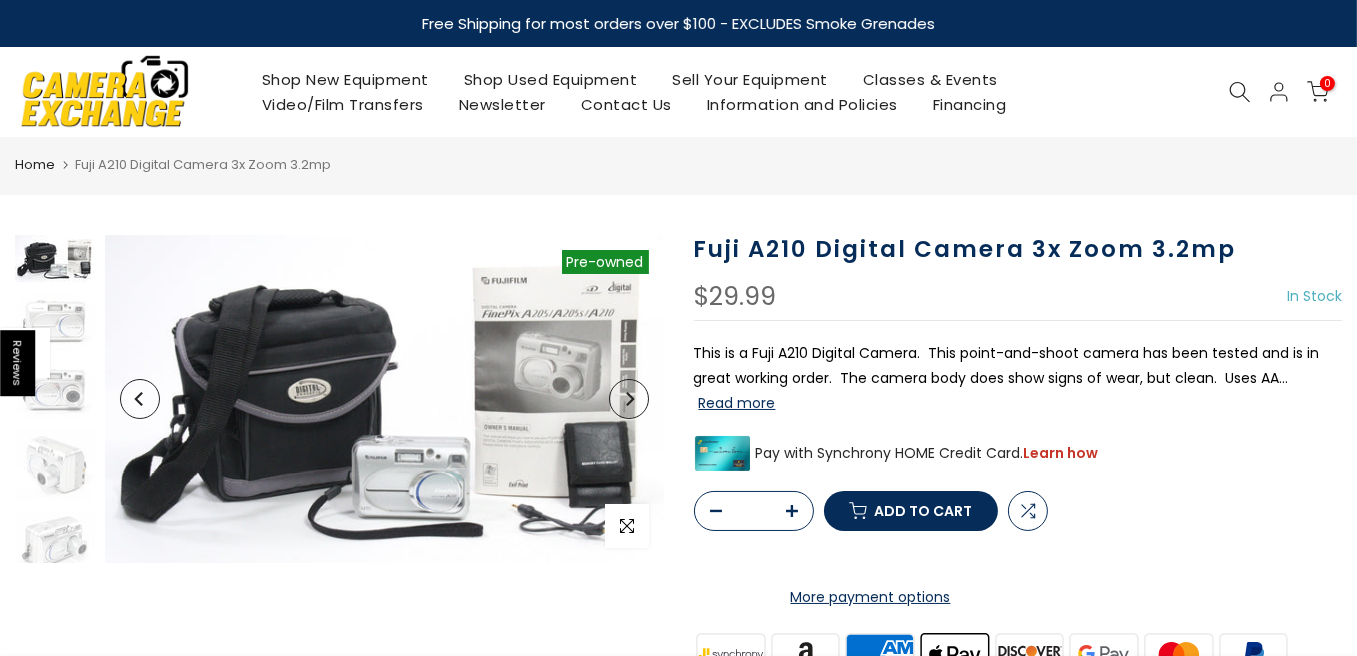 click on "This is a Fuji A210 Digital Camera.  This point-and-shoot camera has been tested and is in great working order.  The camera body does show signs of wear, but clean.  Uses AA... Read more" at bounding box center [1018, 378] 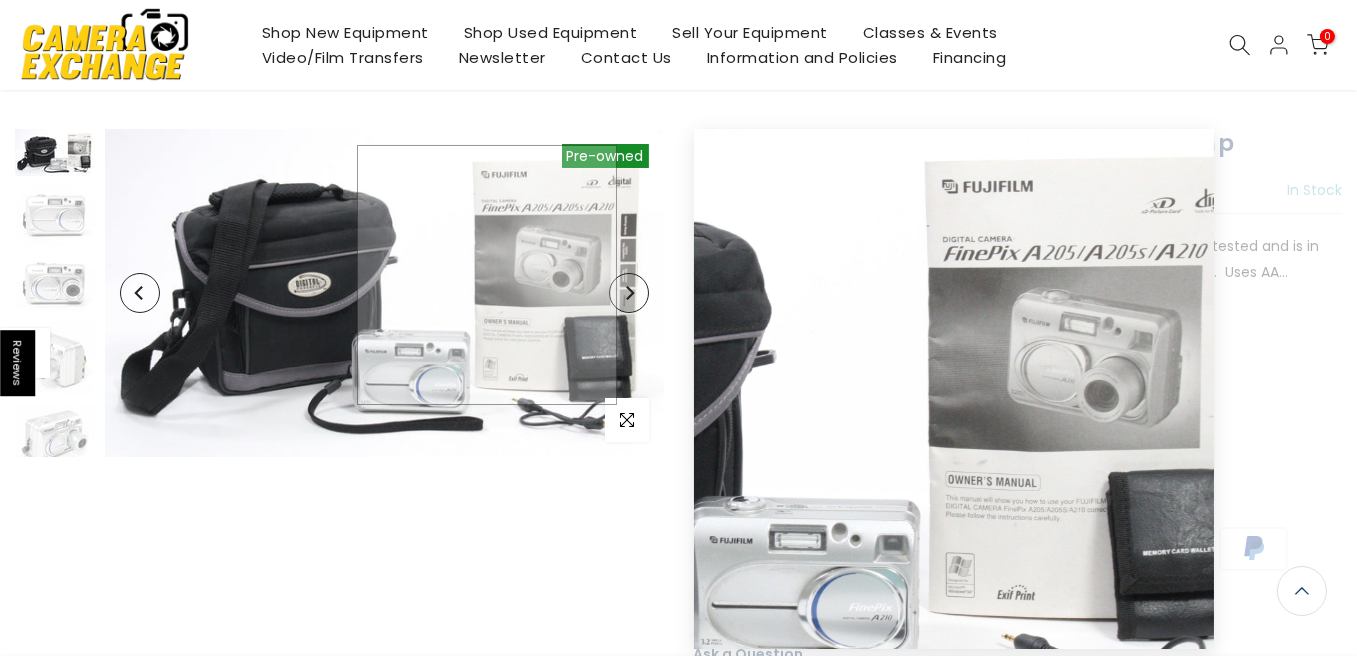 scroll, scrollTop: 104, scrollLeft: 0, axis: vertical 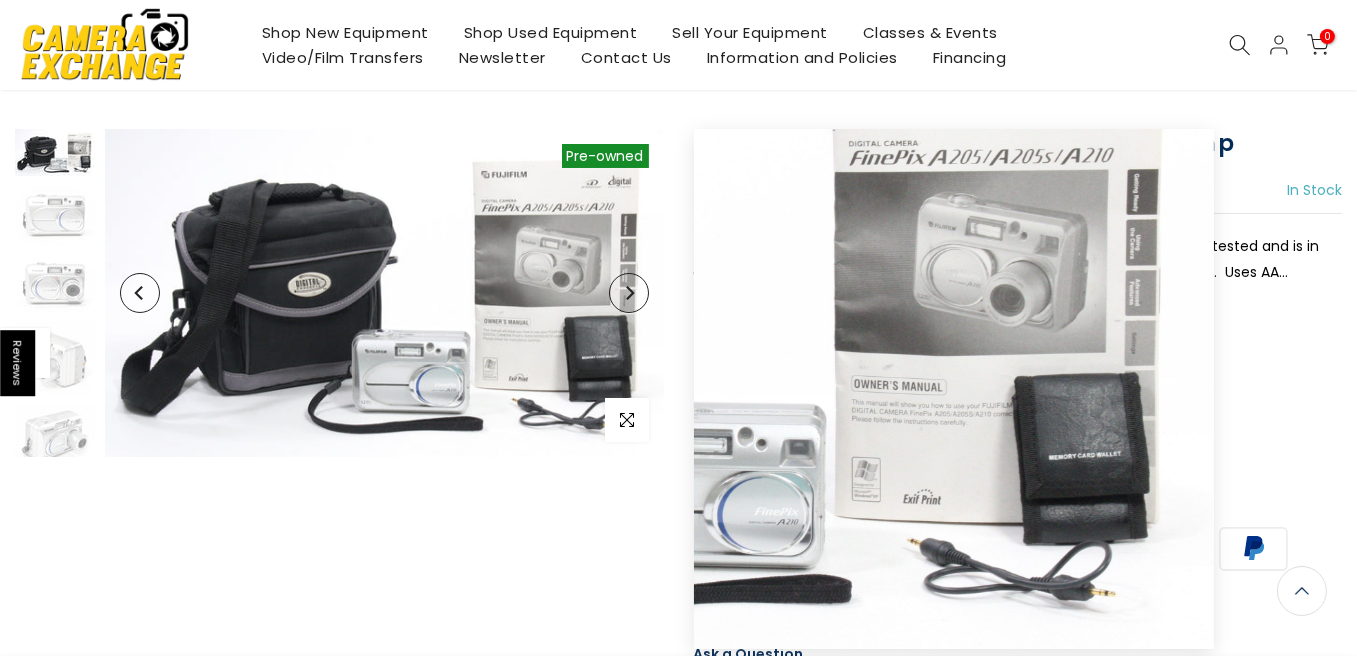 type 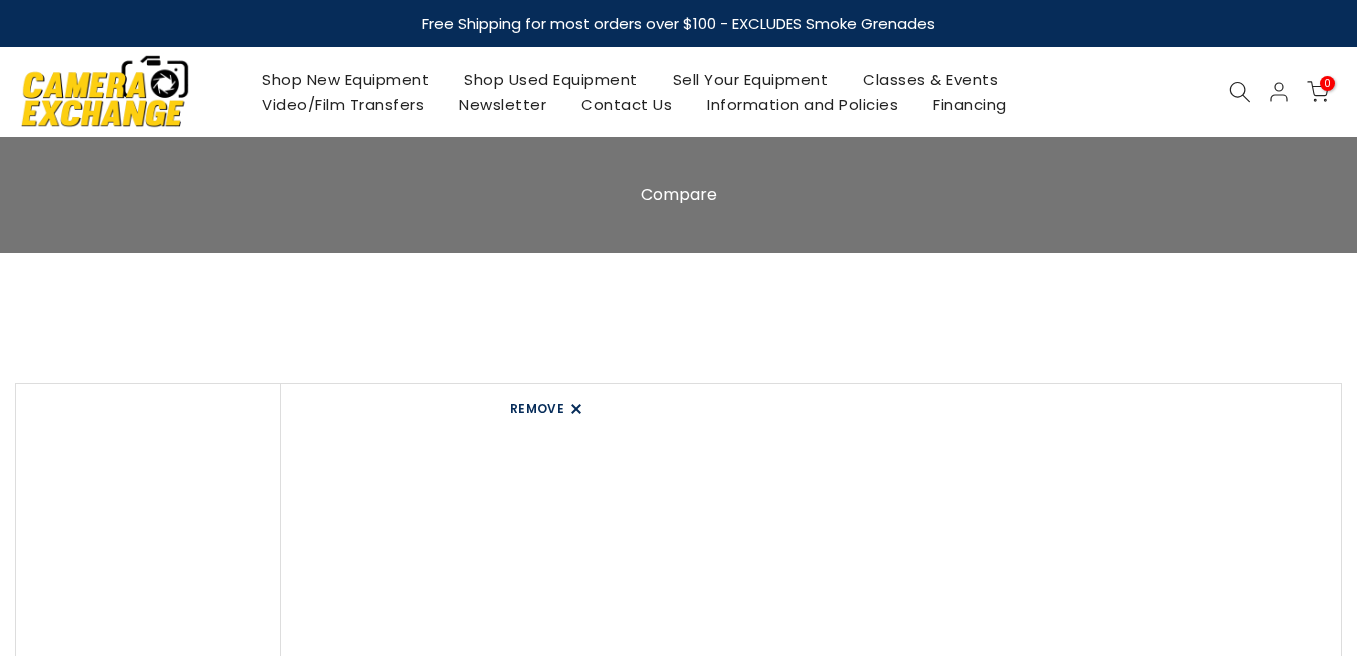 scroll, scrollTop: 0, scrollLeft: 0, axis: both 